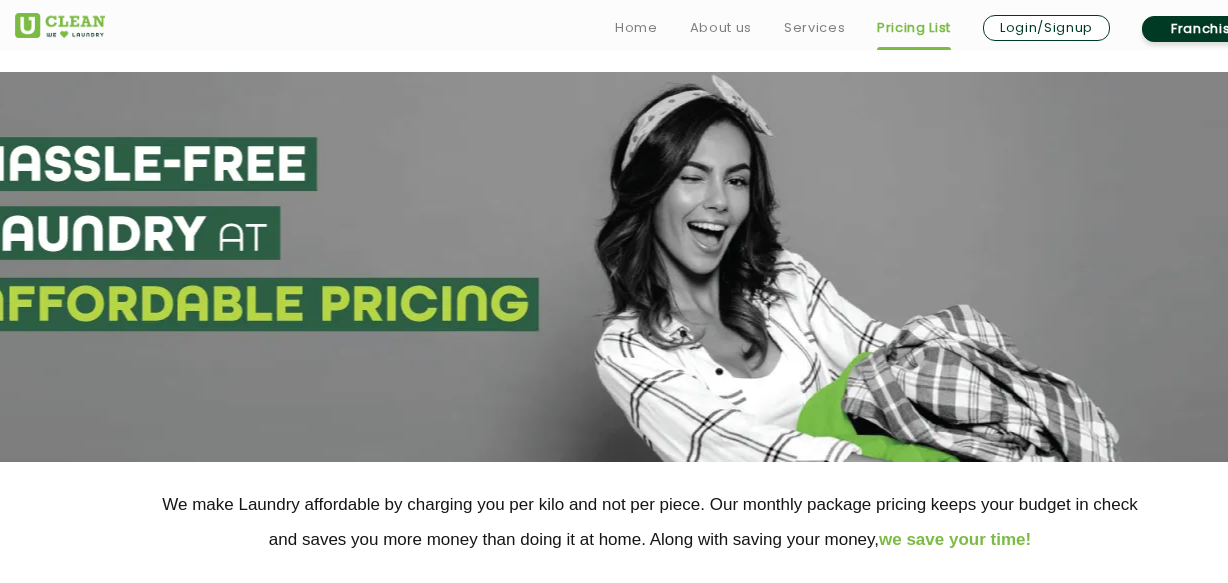 select 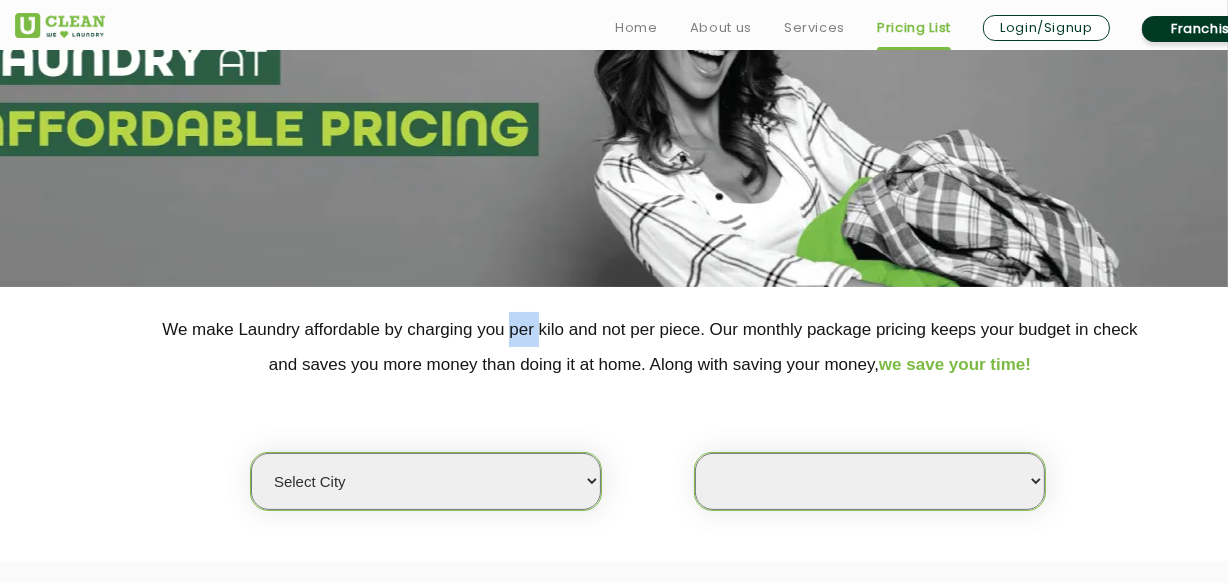 click on "Select city Aalo Agartala Agra Ahmedabad Akola Aligarh Alwar - UClean Select Amravati Aurangabad Ayodhya Bahadurgarh Bahraich Baleswar Baramulla Bareilly Barmer Barpeta Bathinda Belgaum Bengaluru Berhampur Bettiah Bhagalpur Bhilwara Bhiwadi Bhopal Bhubaneshwar Bidar Bikaner Bilaspur Bokaro Bongaigaon Chandigarh Chennai Chitrakoot Cochin Coimbatore Cooch Behar Coonoor Daman Danapur Darrang Daudnagar Dehradun Delhi Deoghar Dhanbad Dharwad Dhule Dibrugarh Digboi Dimapur Dindigul Duliajan Ellenabad Erode Faridabad Gandhidham Gandhinagar Garia Ghaziabad Goa Gohana Golaghat Gonda Gorakhpur Gurugram Guwahati Gwalior Haldwani Hamirpur Hanumangarh Haridwar Hingoli Hojai Howrah Hubli Hyderabad Imphal Indore Itanagar Jagdalpur Jagraon Jaipur Jaipur - Select Jammu Jamshedpur Jehanabad Jhansi Jodhpur Jorhat Kaithal Kakinada Kanpur Kargil Karimganj Kathmandu Kharupetia Khopoli Kochi Kohima Kokapet Kokrajhar Kolhapur Kolkata Kota - Select Kotdwar Krishnanagar Kundli Kurnool Latur Leh Longding Lower Subansiri Lucknow Madurai" at bounding box center [426, 481] 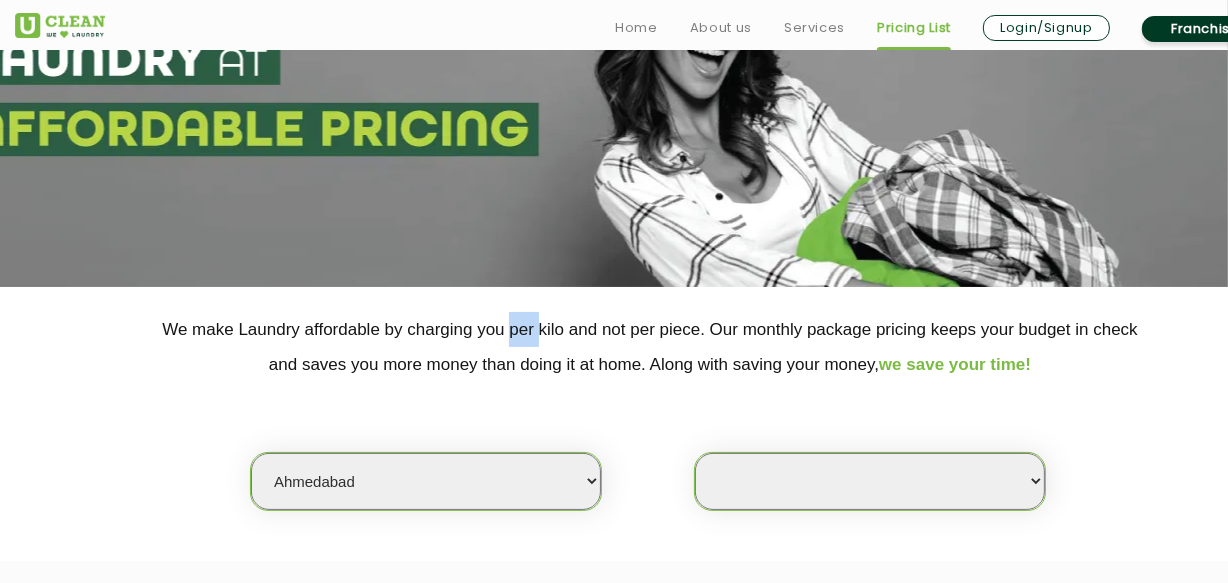 click on "Select city Aalo Agartala Agra Ahmedabad Akola Aligarh Alwar - UClean Select Amravati Aurangabad Ayodhya Bahadurgarh Bahraich Baleswar Baramulla Bareilly Barmer Barpeta Bathinda Belgaum Bengaluru Berhampur Bettiah Bhagalpur Bhilwara Bhiwadi Bhopal Bhubaneshwar Bidar Bikaner Bilaspur Bokaro Bongaigaon Chandigarh Chennai Chitrakoot Cochin Coimbatore Cooch Behar Coonoor Daman Danapur Darrang Daudnagar Dehradun Delhi Deoghar Dhanbad Dharwad Dhule Dibrugarh Digboi Dimapur Dindigul Duliajan Ellenabad Erode Faridabad Gandhidham Gandhinagar Garia Ghaziabad Goa Gohana Golaghat Gonda Gorakhpur Gurugram Guwahati Gwalior Haldwani Hamirpur Hanumangarh Haridwar Hingoli Hojai Howrah Hubli Hyderabad Imphal Indore Itanagar Jagdalpur Jagraon Jaipur Jaipur - Select Jammu Jamshedpur Jehanabad Jhansi Jodhpur Jorhat Kaithal Kakinada Kanpur Kargil Karimganj Kathmandu Kharupetia Khopoli Kochi Kohima Kokapet Kokrajhar Kolhapur Kolkata Kota - Select Kotdwar Krishnanagar Kundli Kurnool Latur Leh Longding Lower Subansiri Lucknow Madurai" at bounding box center (426, 481) 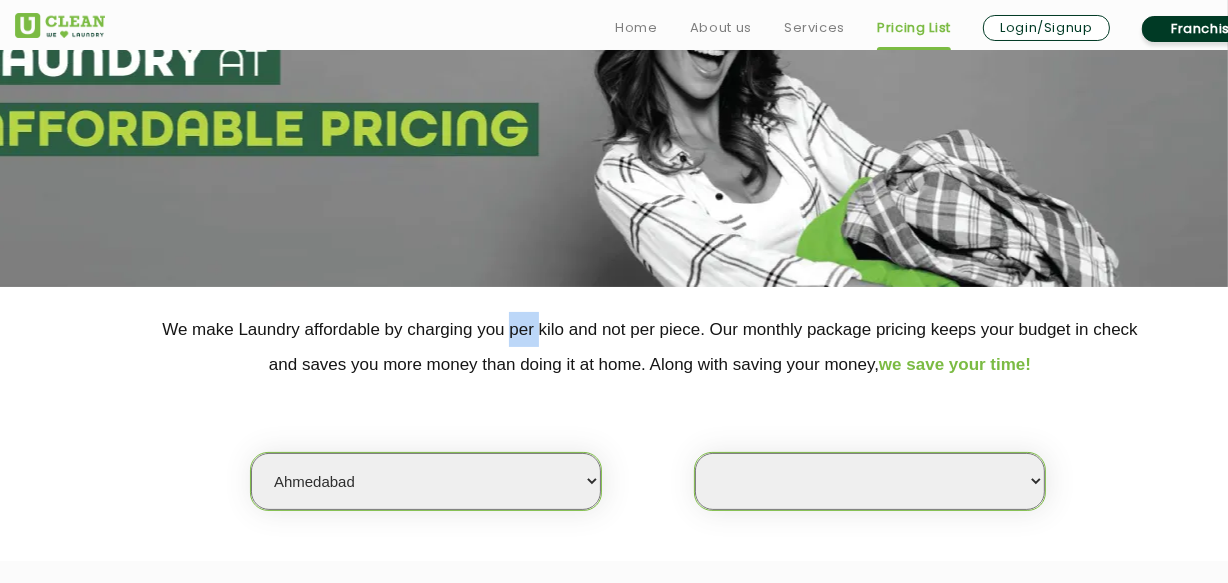 select on "0" 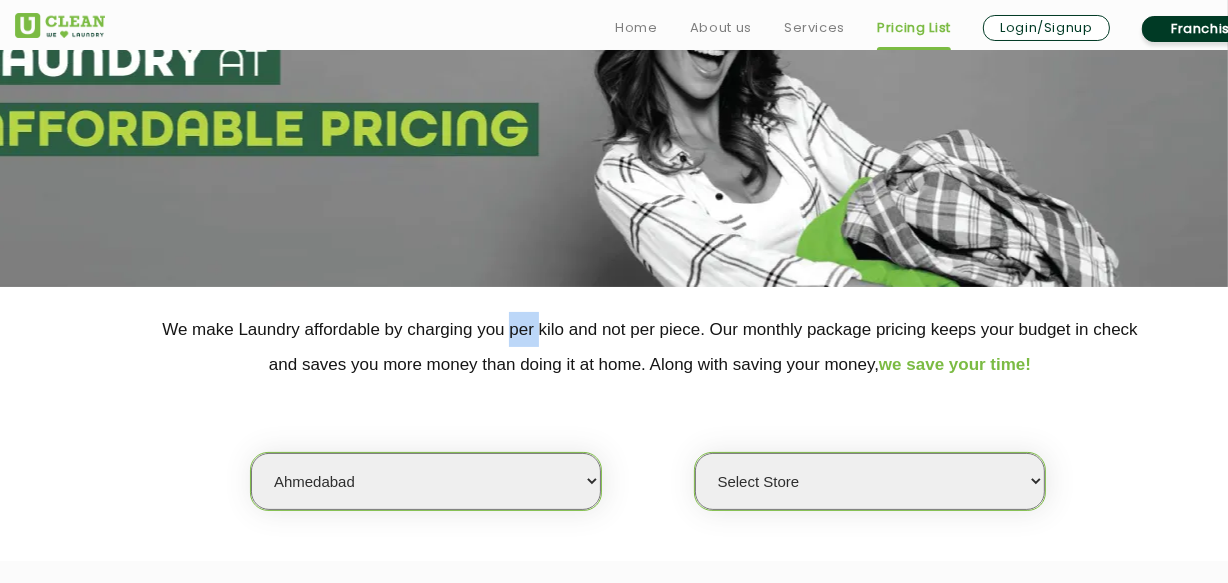 click on "Select Store UClean Shivranjani" at bounding box center (870, 481) 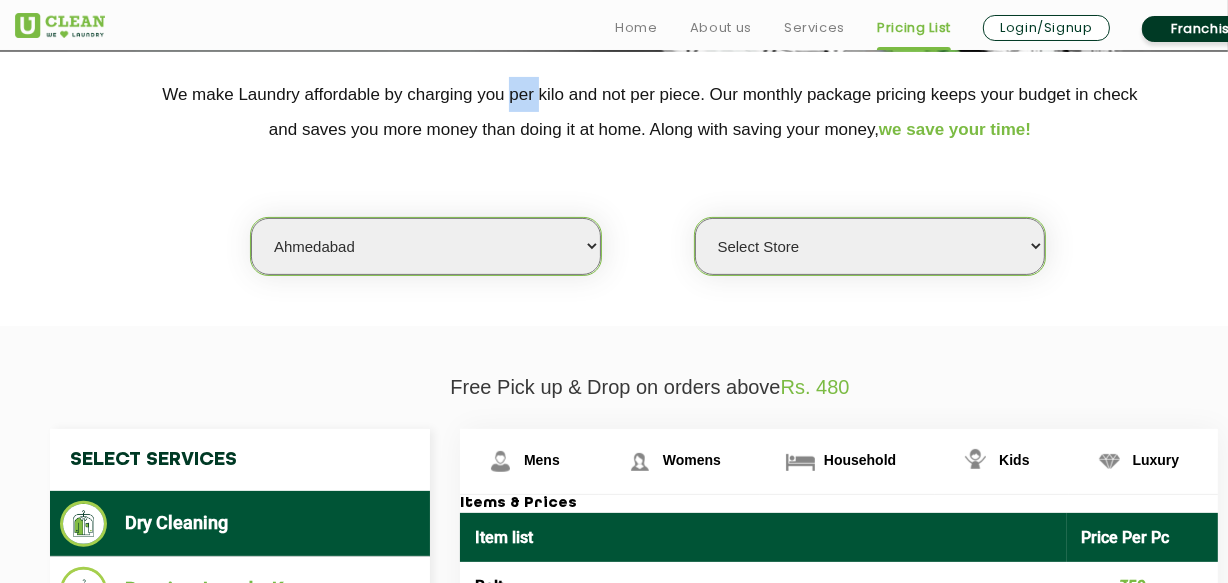 scroll, scrollTop: 515, scrollLeft: 0, axis: vertical 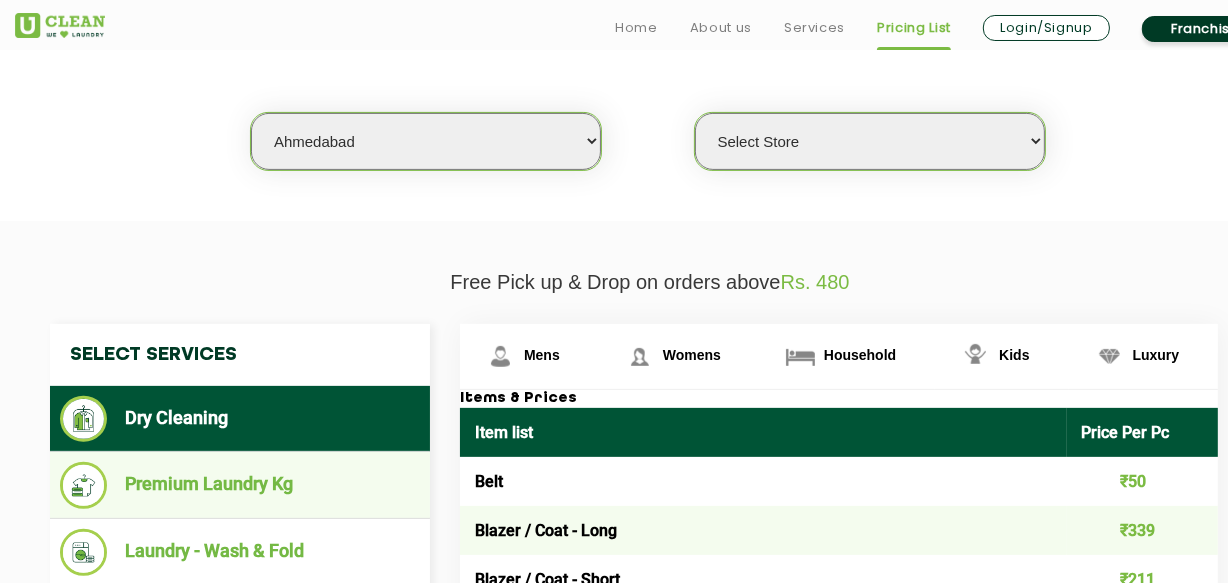 click on "Premium Laundry Kg" at bounding box center (240, 485) 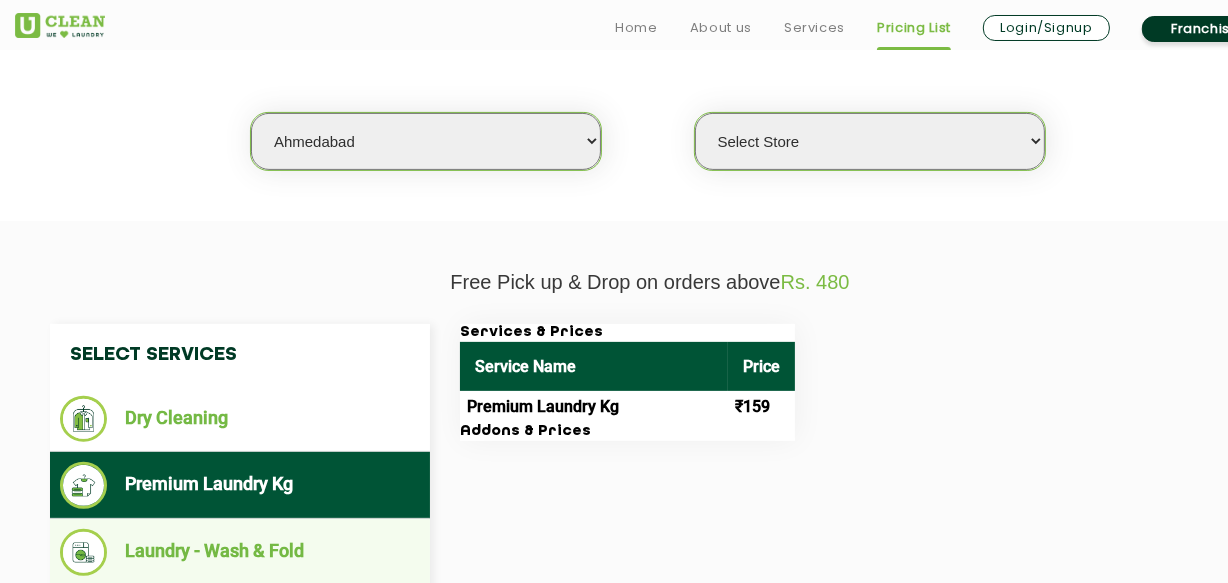 click on "Laundry - Wash & Fold" at bounding box center [240, 552] 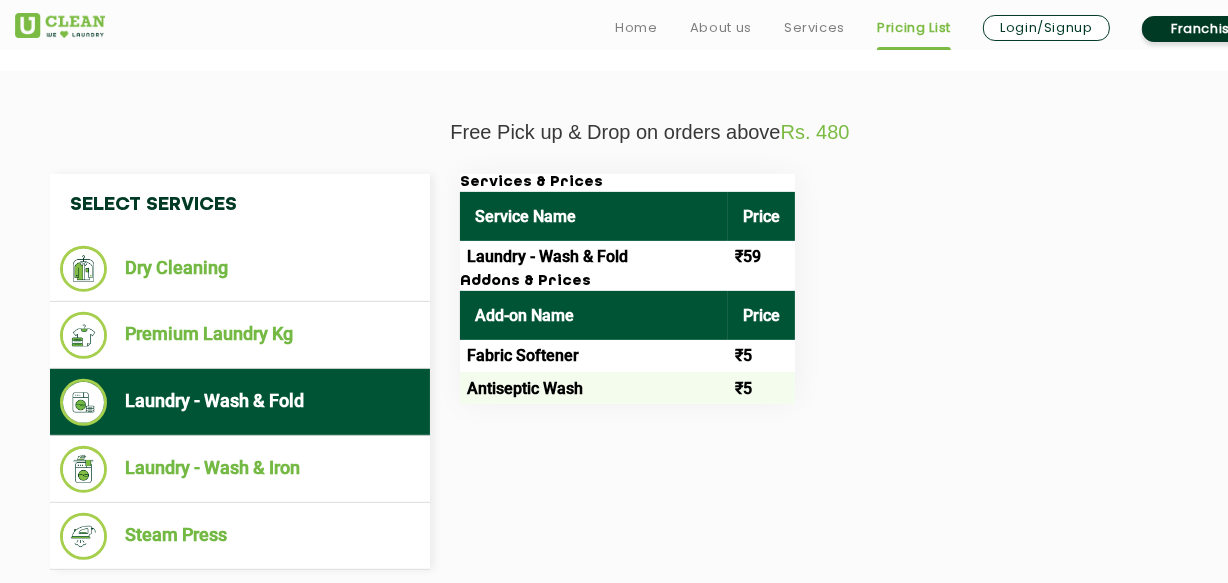 scroll, scrollTop: 666, scrollLeft: 0, axis: vertical 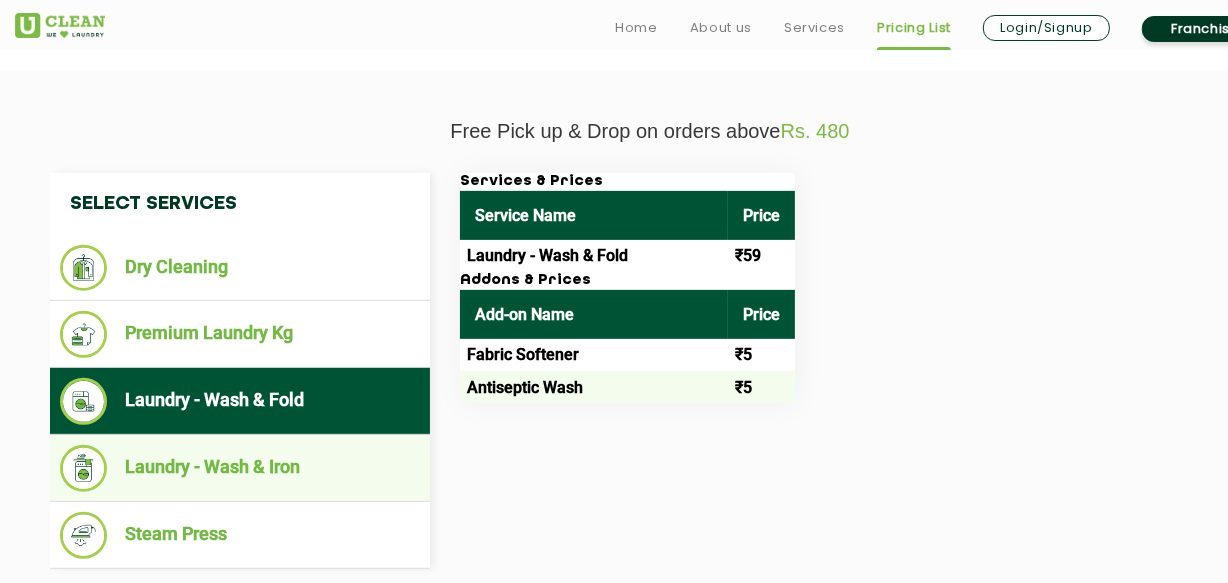 click on "Laundry - Wash & Iron" at bounding box center (240, 468) 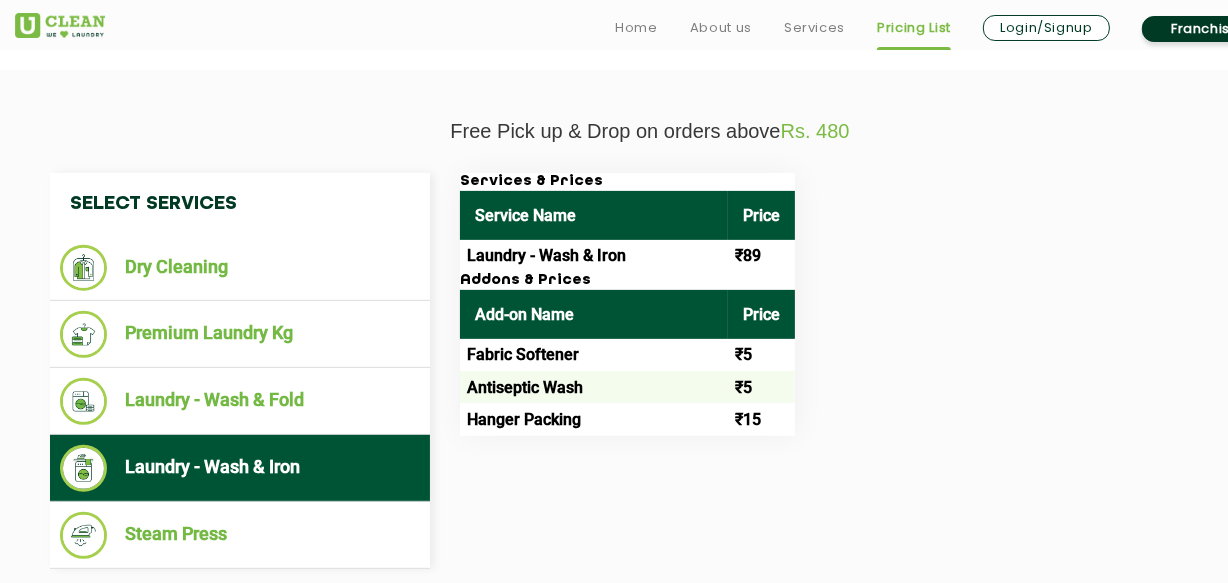 click on "₹5" at bounding box center (761, 355) 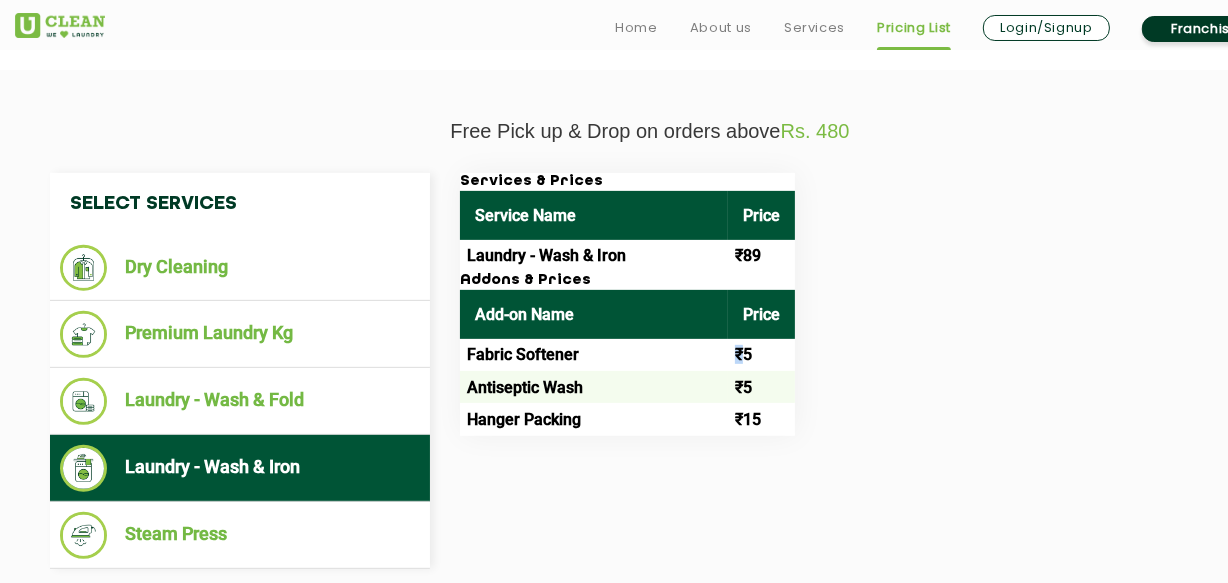drag, startPoint x: 743, startPoint y: 352, endPoint x: 738, endPoint y: 369, distance: 17.720045 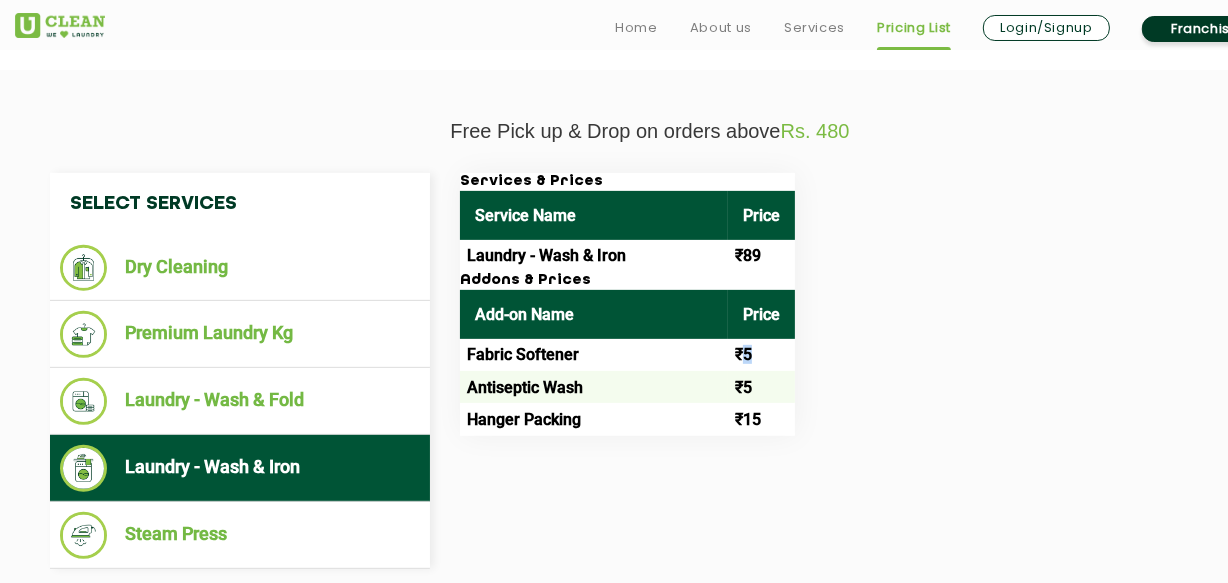 drag, startPoint x: 741, startPoint y: 354, endPoint x: 770, endPoint y: 367, distance: 31.780497 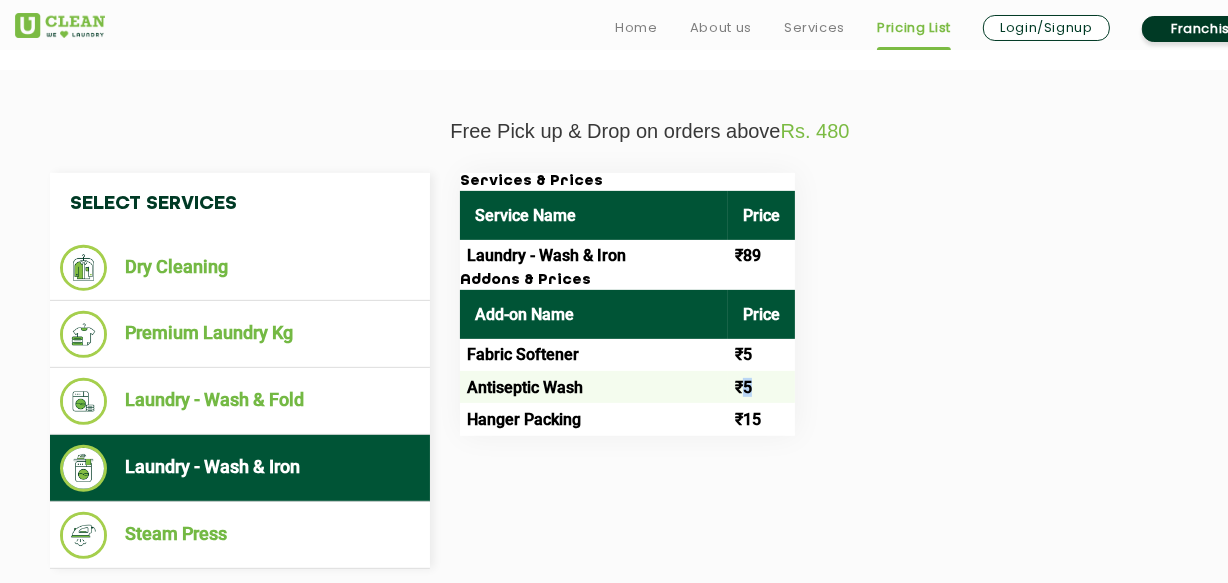 click on "₹5" at bounding box center (761, 387) 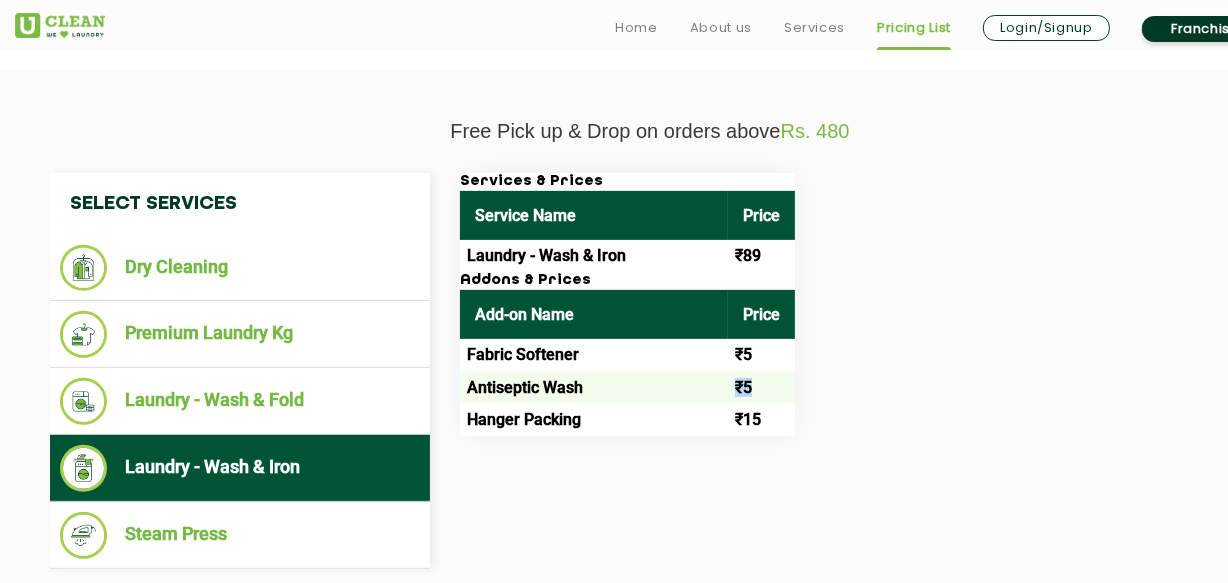 drag, startPoint x: 733, startPoint y: 380, endPoint x: 762, endPoint y: 389, distance: 30.364452 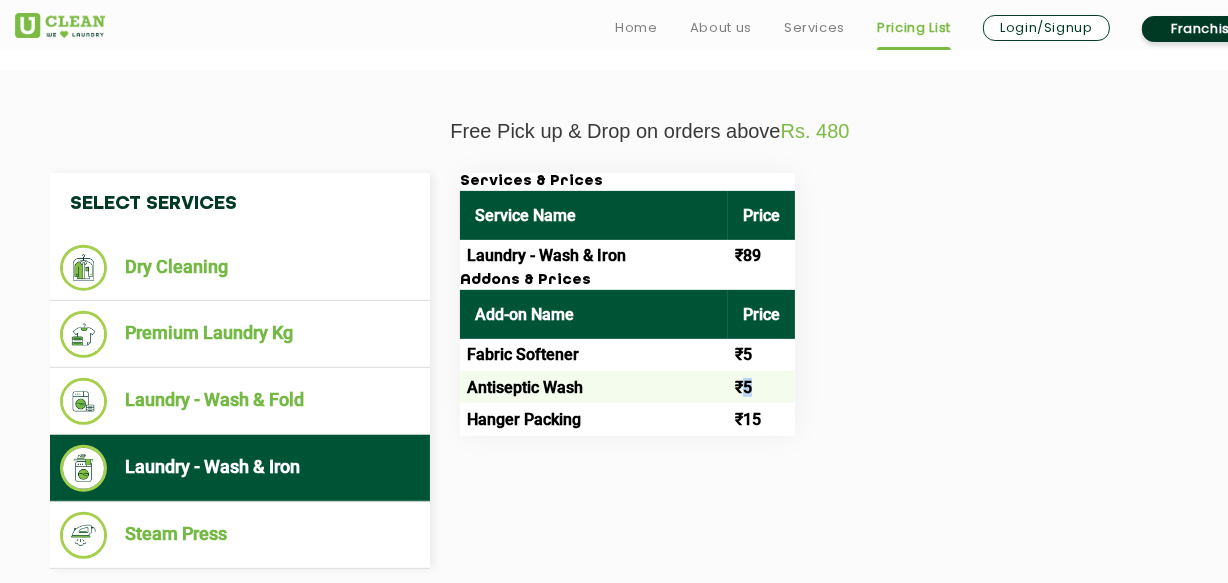 drag, startPoint x: 744, startPoint y: 383, endPoint x: 755, endPoint y: 385, distance: 11.18034 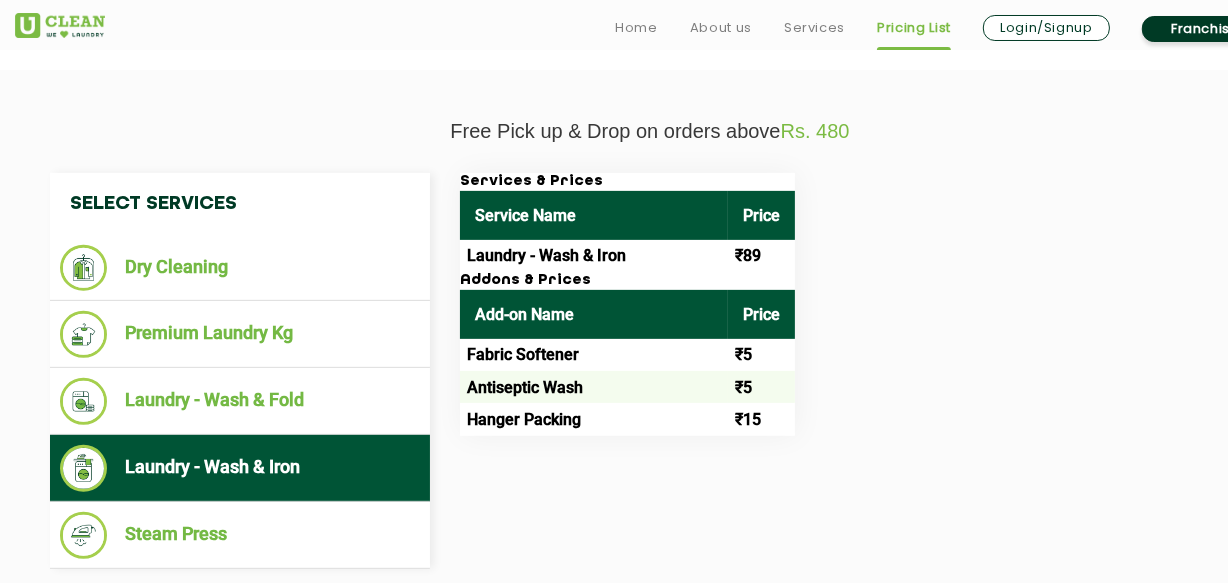 click on "₹5" at bounding box center (761, 387) 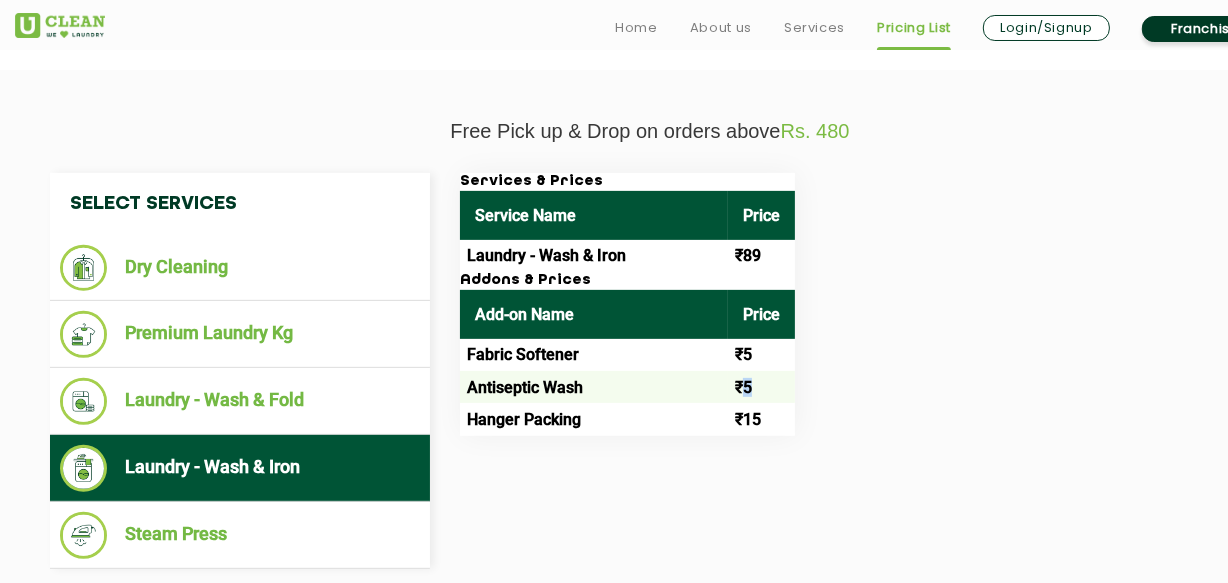 click on "₹5" at bounding box center [761, 387] 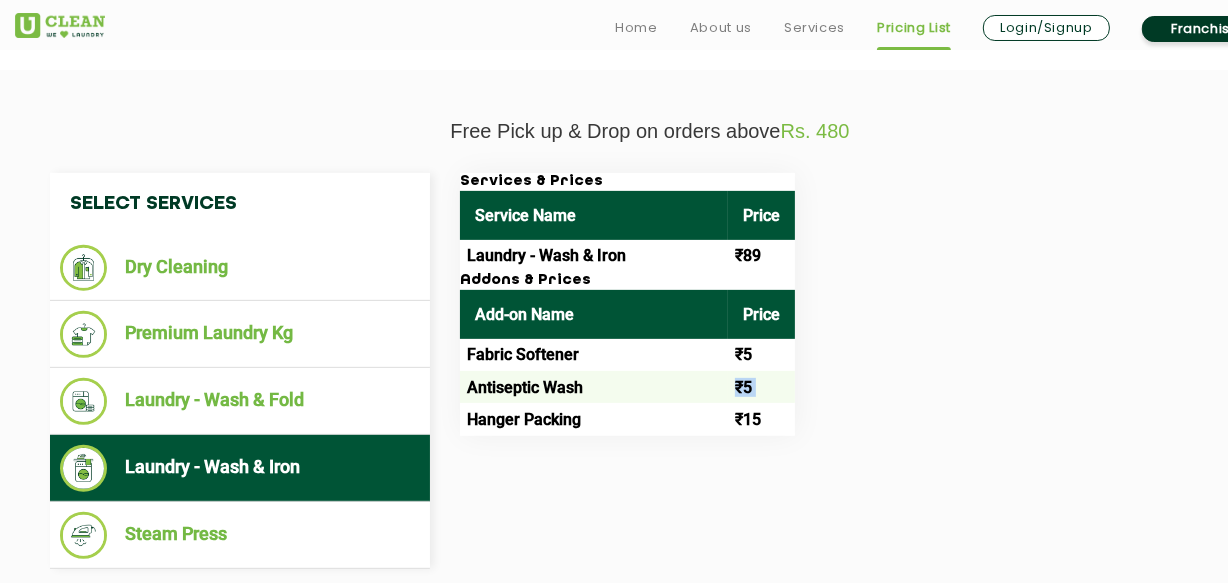 click on "₹5" at bounding box center [761, 387] 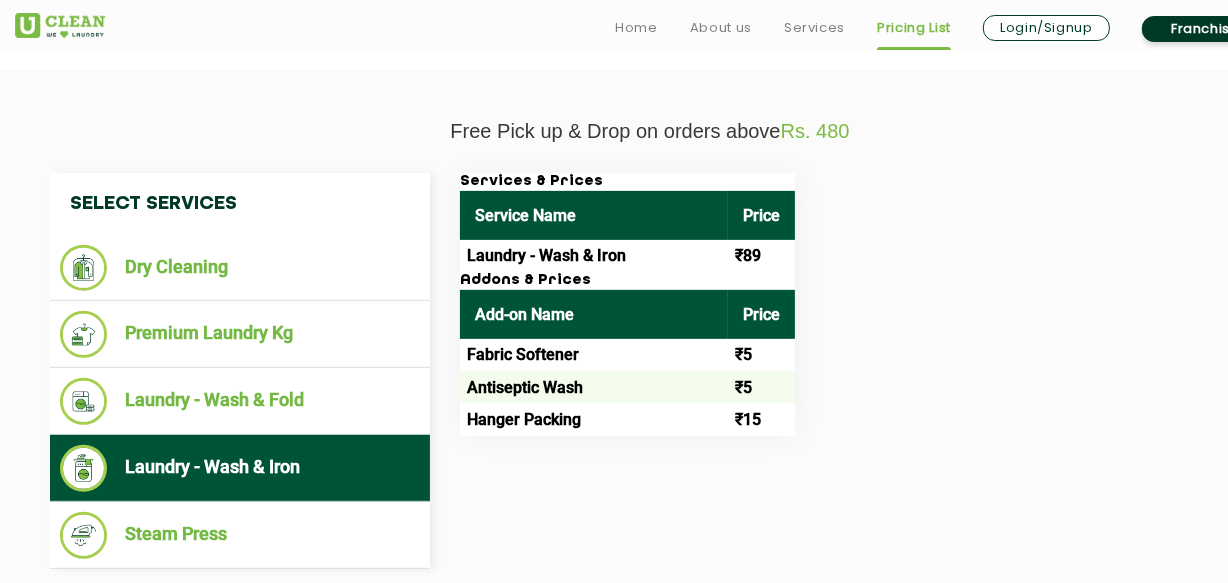 click on "₹5" at bounding box center (761, 355) 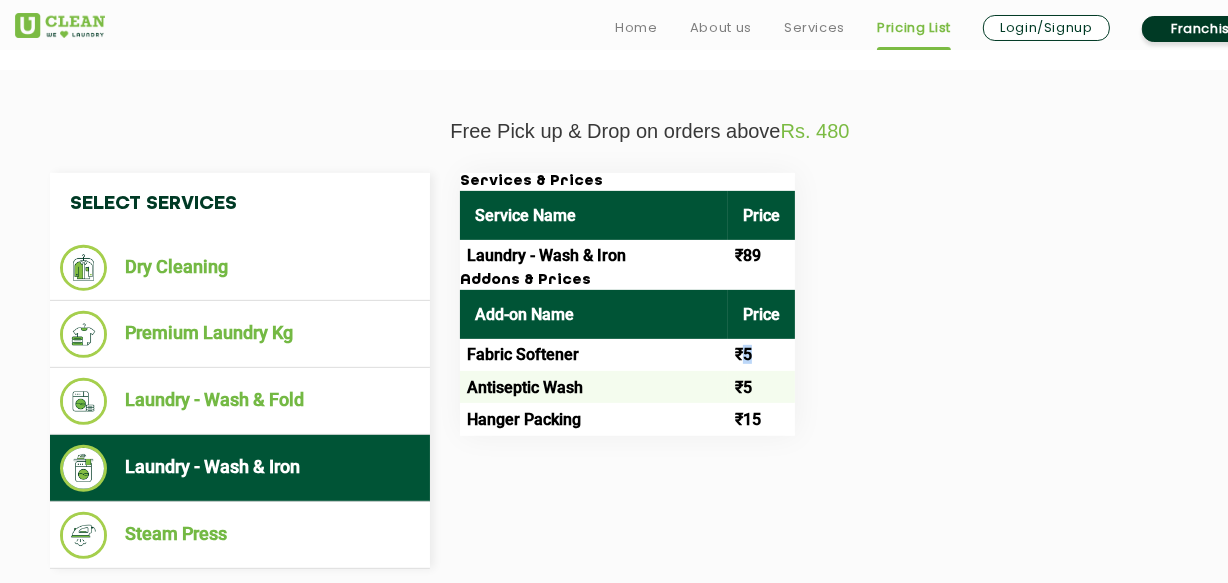 click on "₹5" at bounding box center [761, 355] 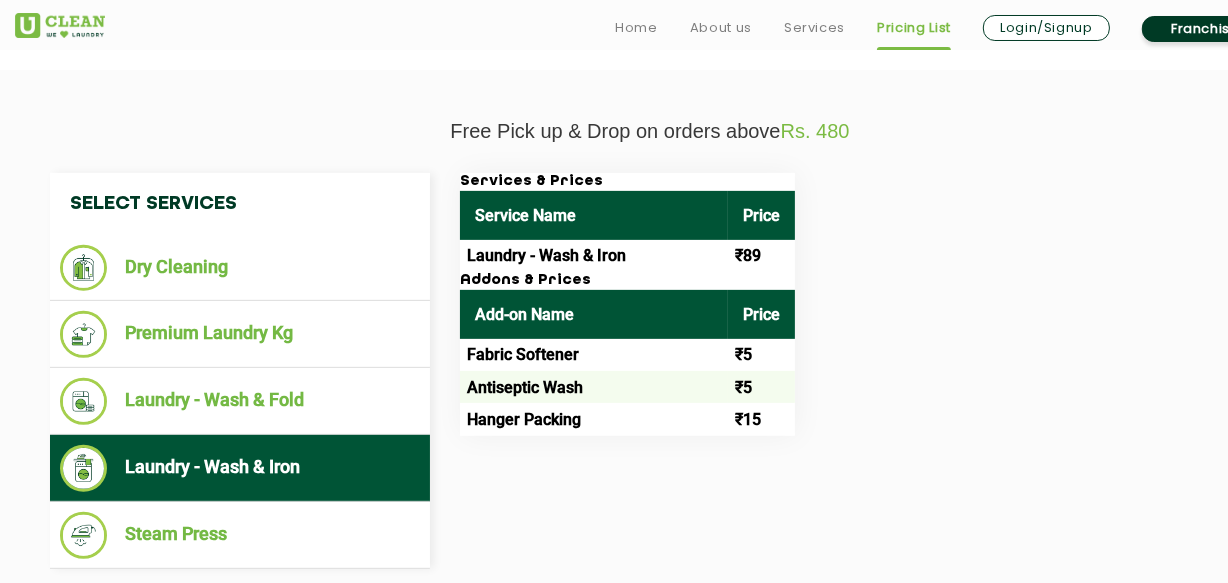 click on "₹15" at bounding box center (761, 419) 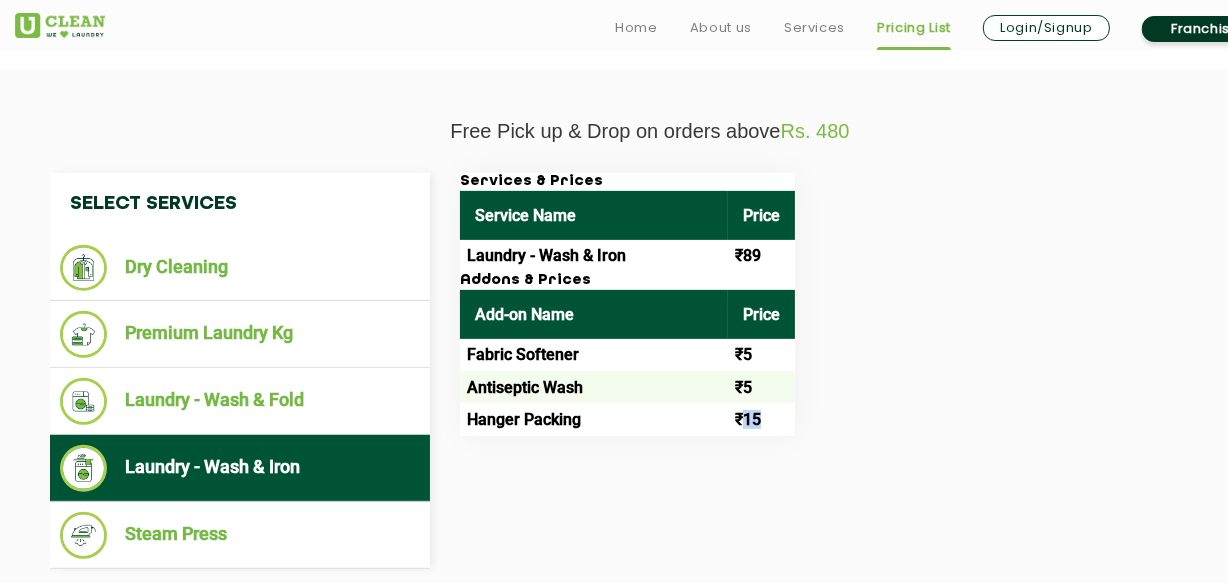 click on "₹15" at bounding box center (761, 419) 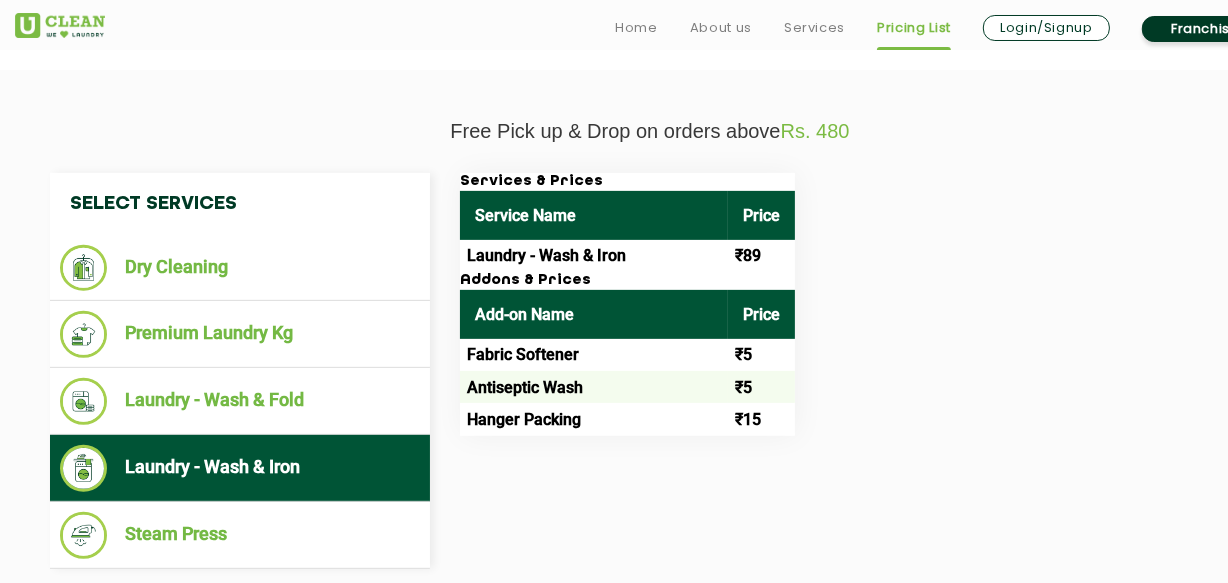 click on "₹15" at bounding box center (761, 419) 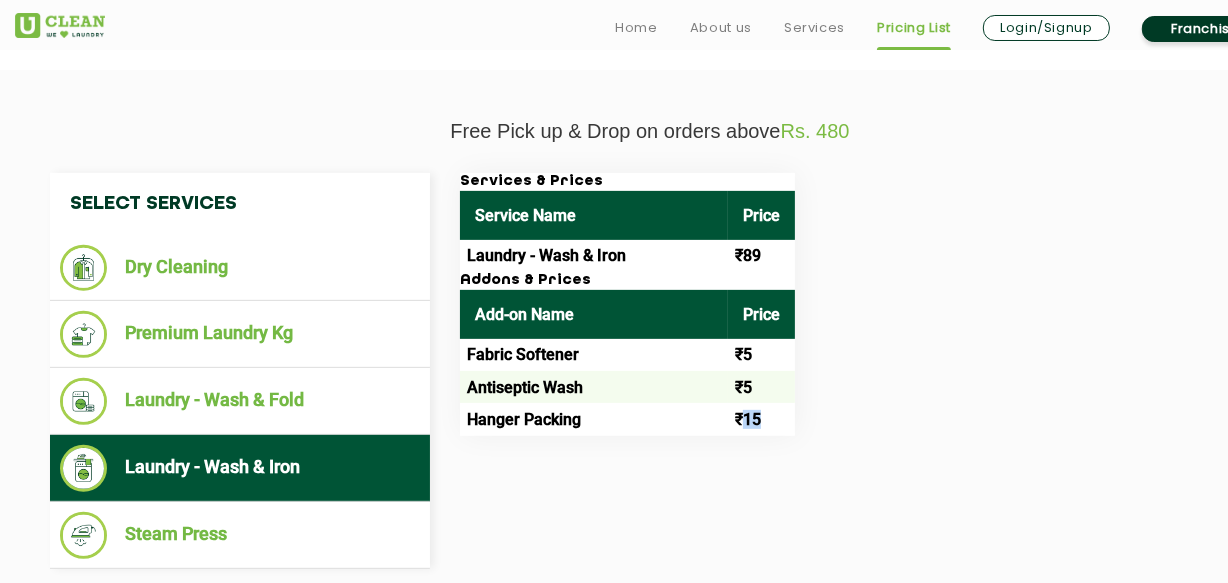 click on "₹15" at bounding box center (761, 419) 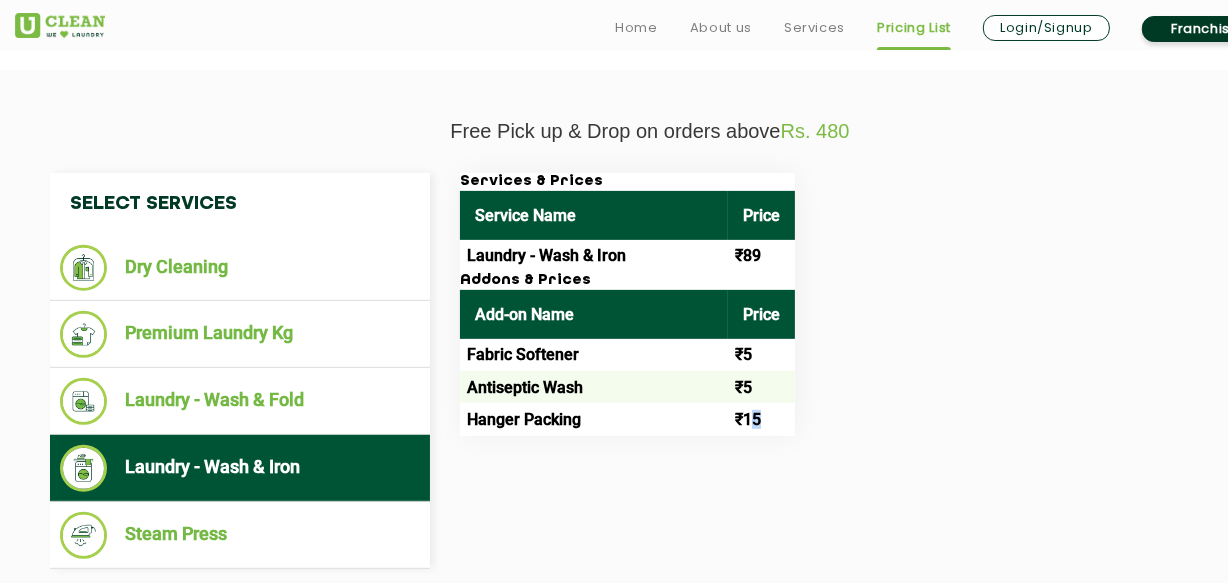 drag, startPoint x: 751, startPoint y: 419, endPoint x: 763, endPoint y: 421, distance: 12.165525 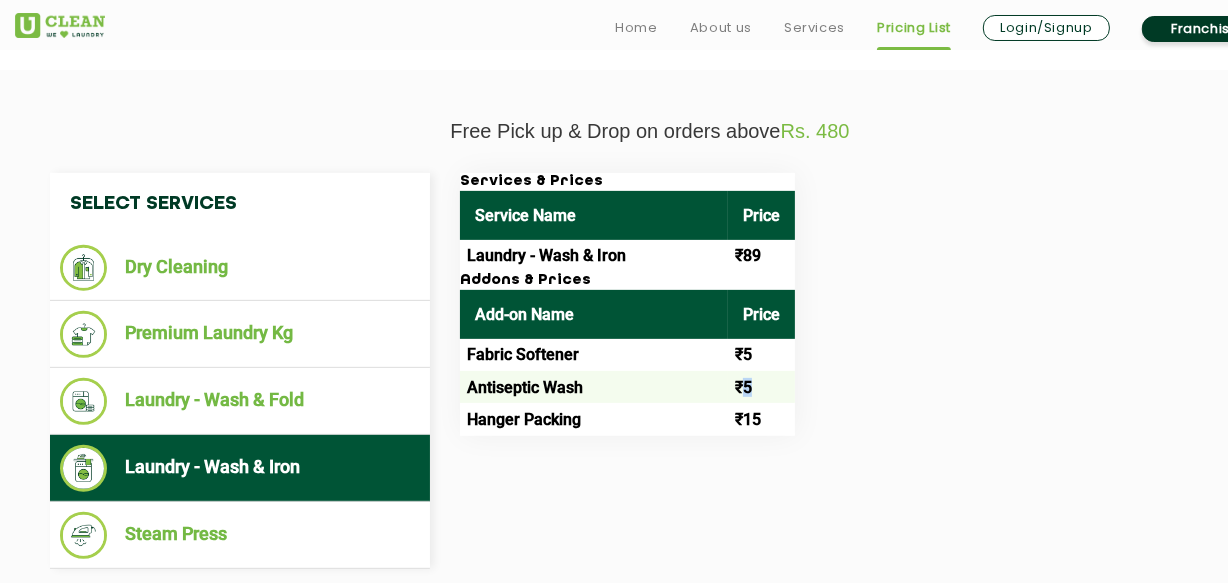 click on "₹5" at bounding box center (761, 387) 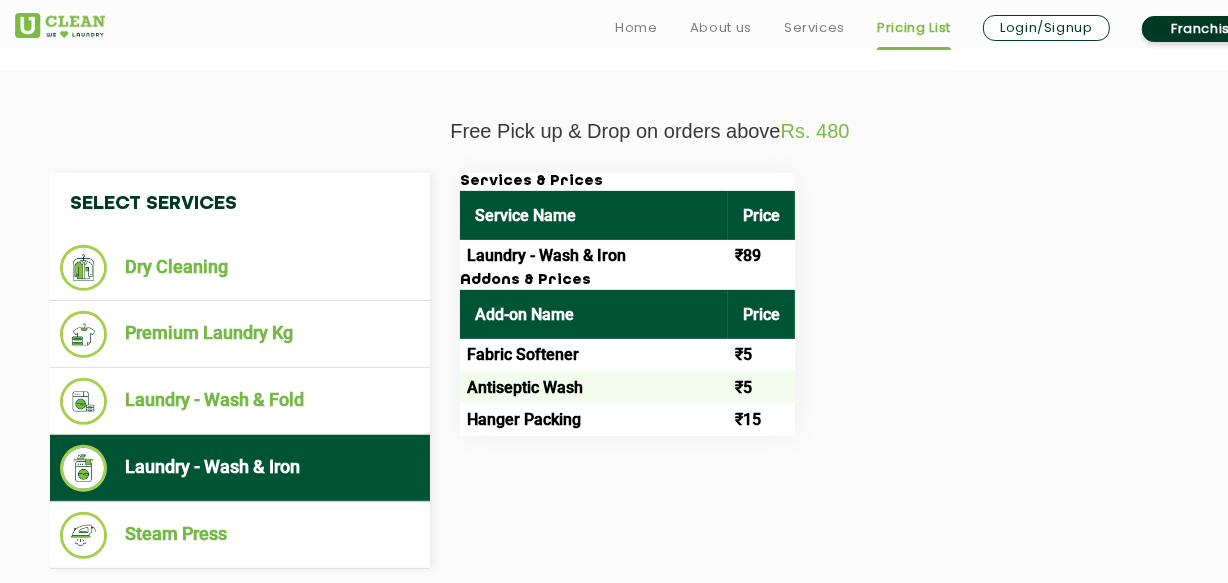 click on "₹5" at bounding box center [761, 355] 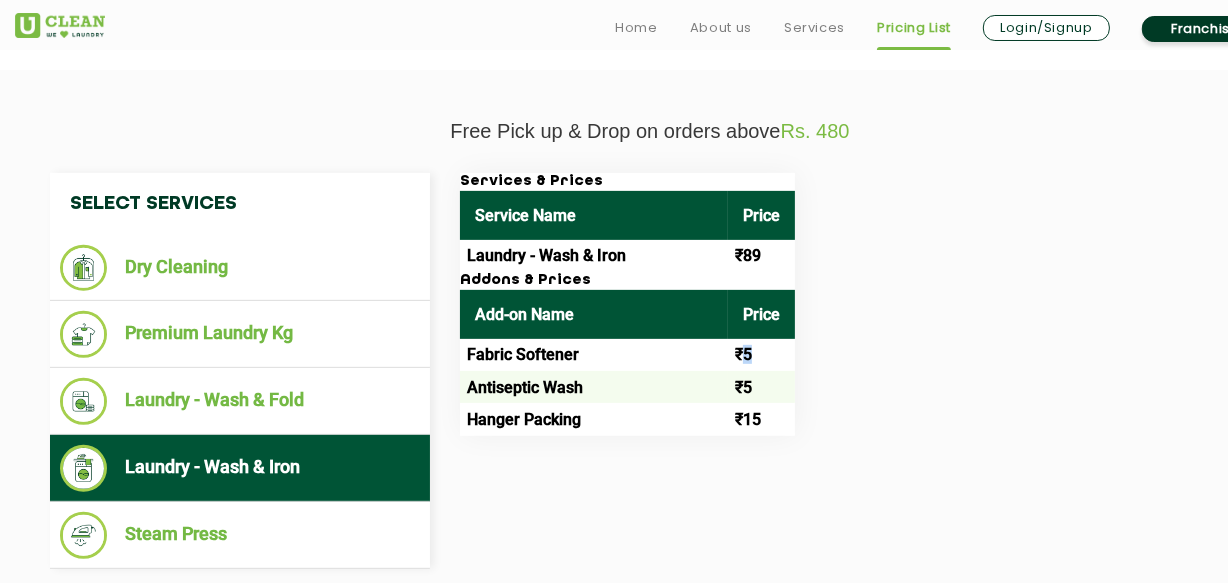 click on "₹5" at bounding box center [761, 355] 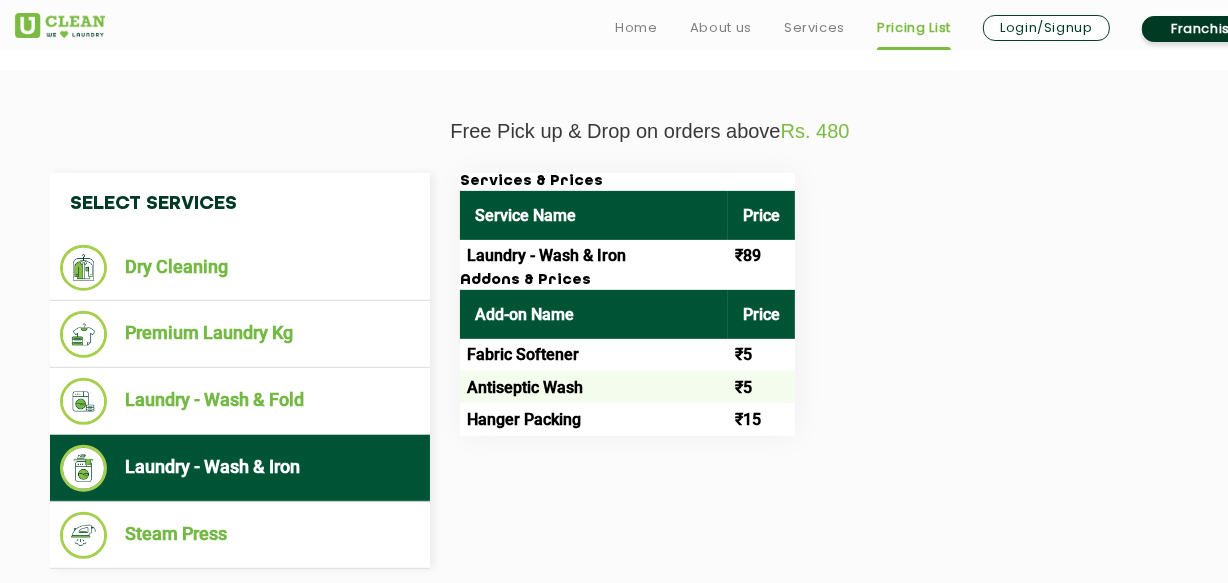 click on "Hanger Packing" at bounding box center (594, 419) 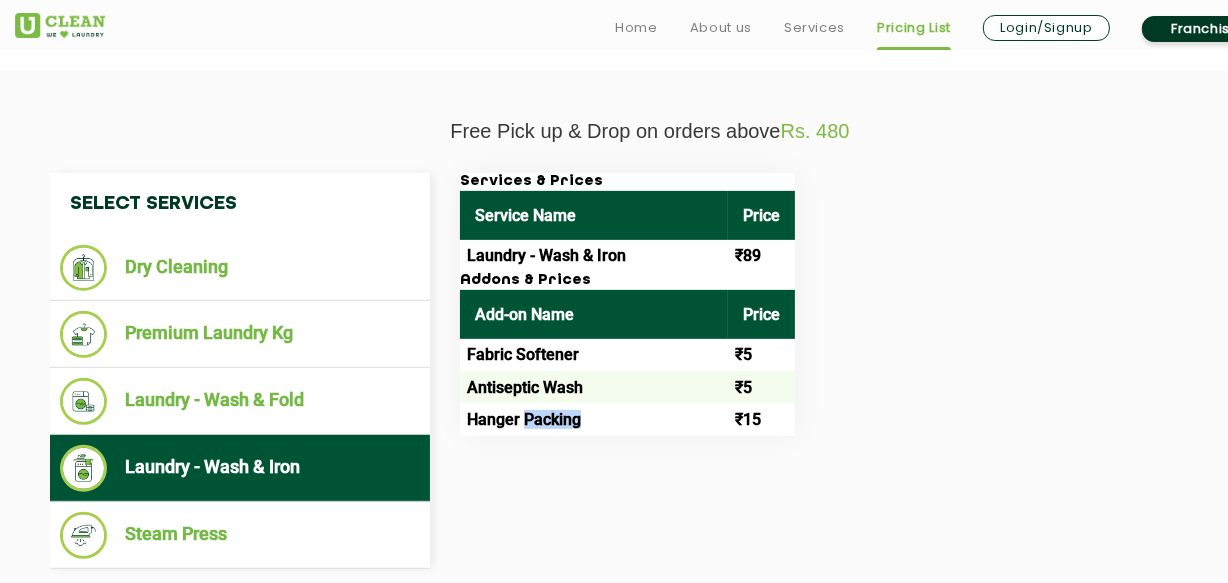click on "Hanger Packing" at bounding box center (594, 419) 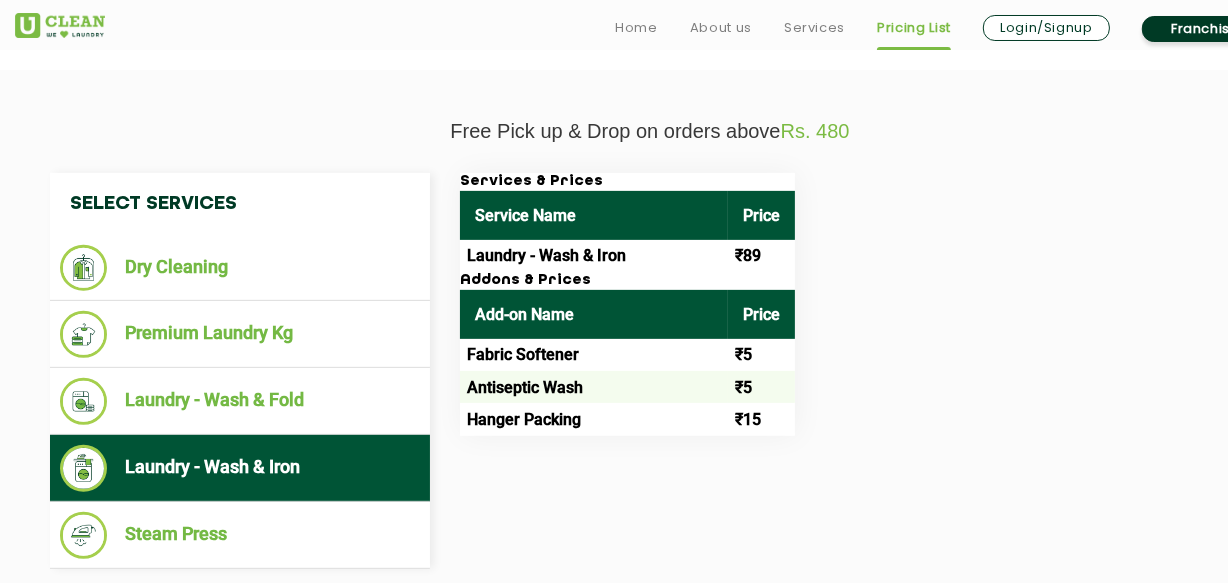 click on "Antiseptic Wash" at bounding box center (594, 387) 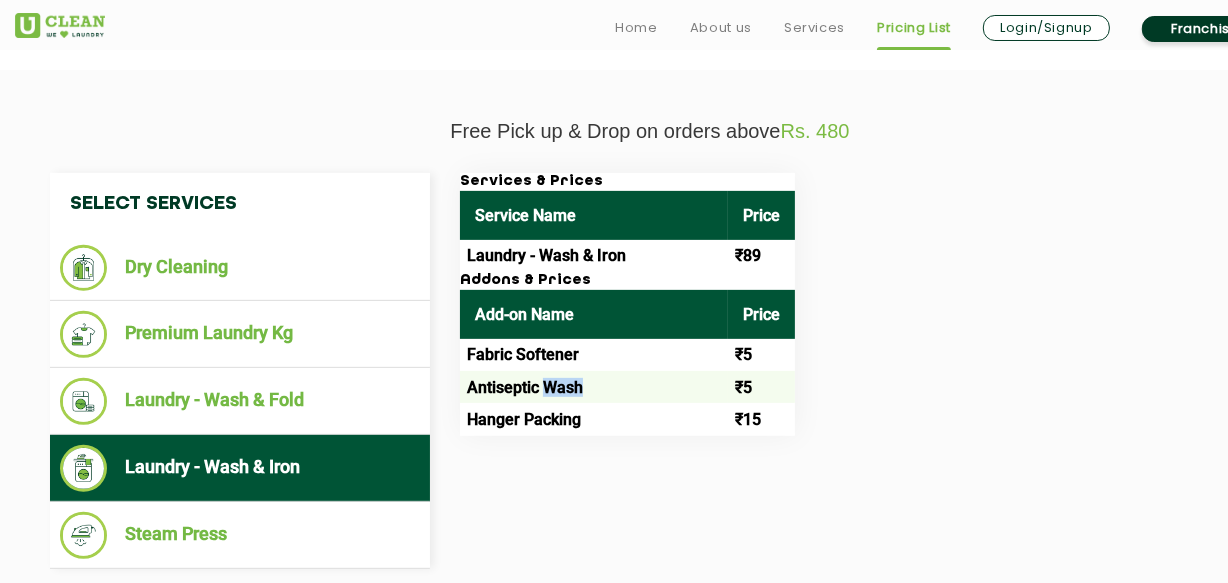 click on "Antiseptic Wash" at bounding box center [594, 387] 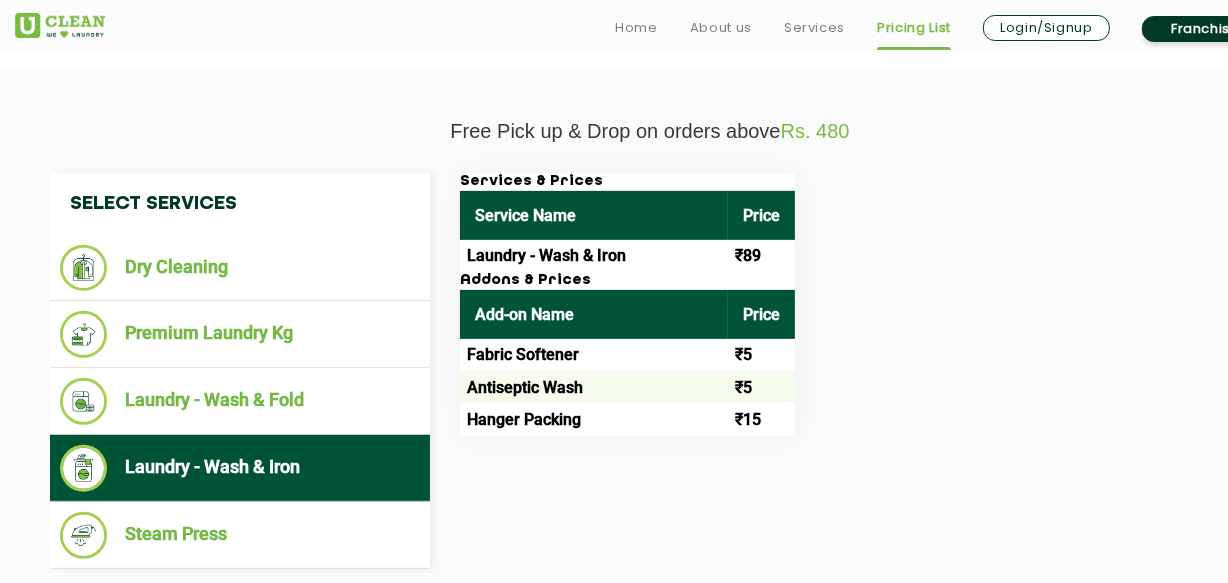 click on "Fabric Softener" at bounding box center (594, 355) 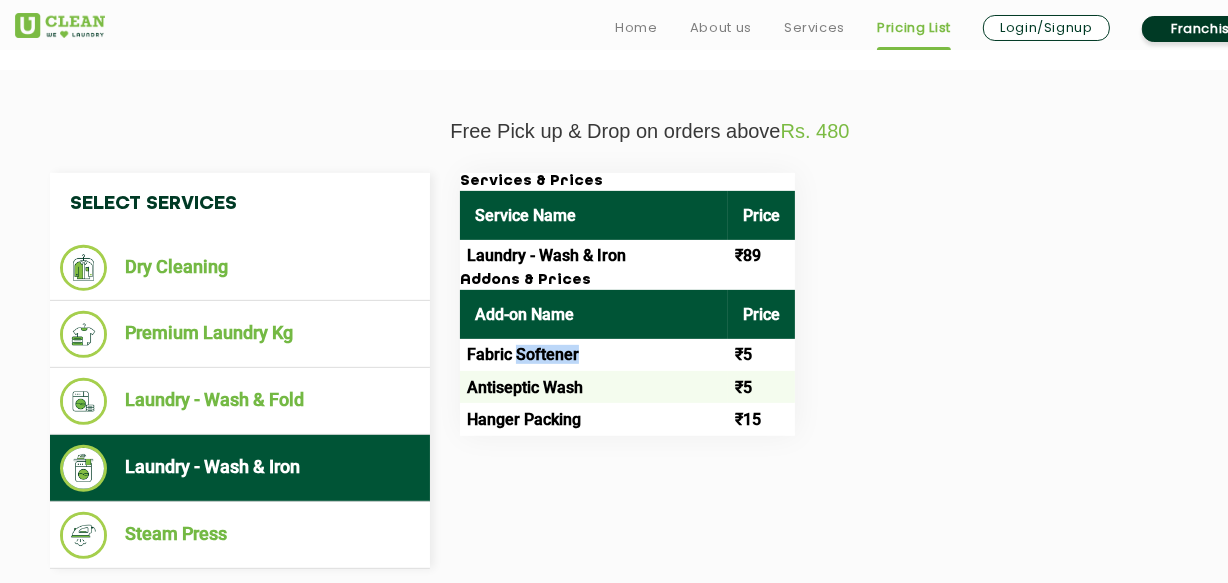 click on "Fabric Softener" at bounding box center (594, 355) 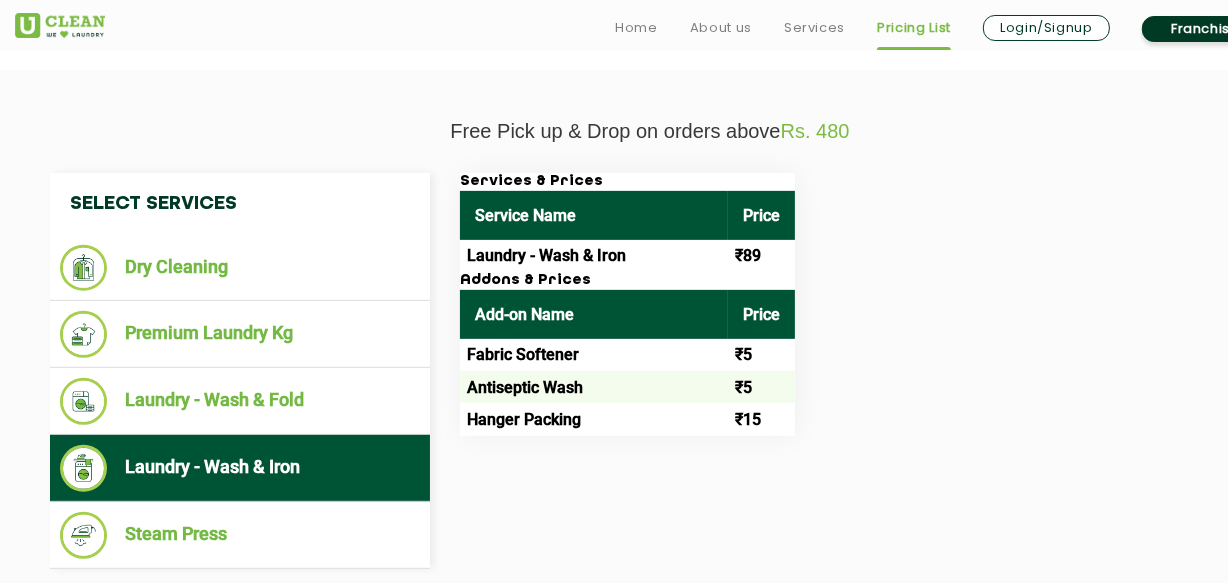 click on "Add-on Name" at bounding box center [594, 314] 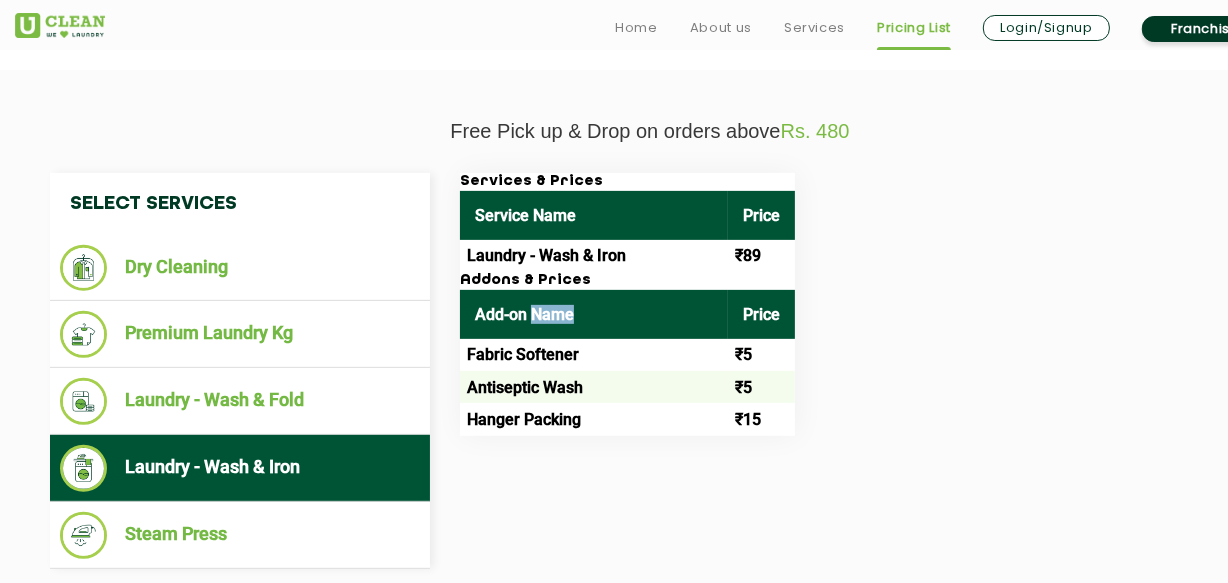 click on "Add-on Name" at bounding box center [594, 314] 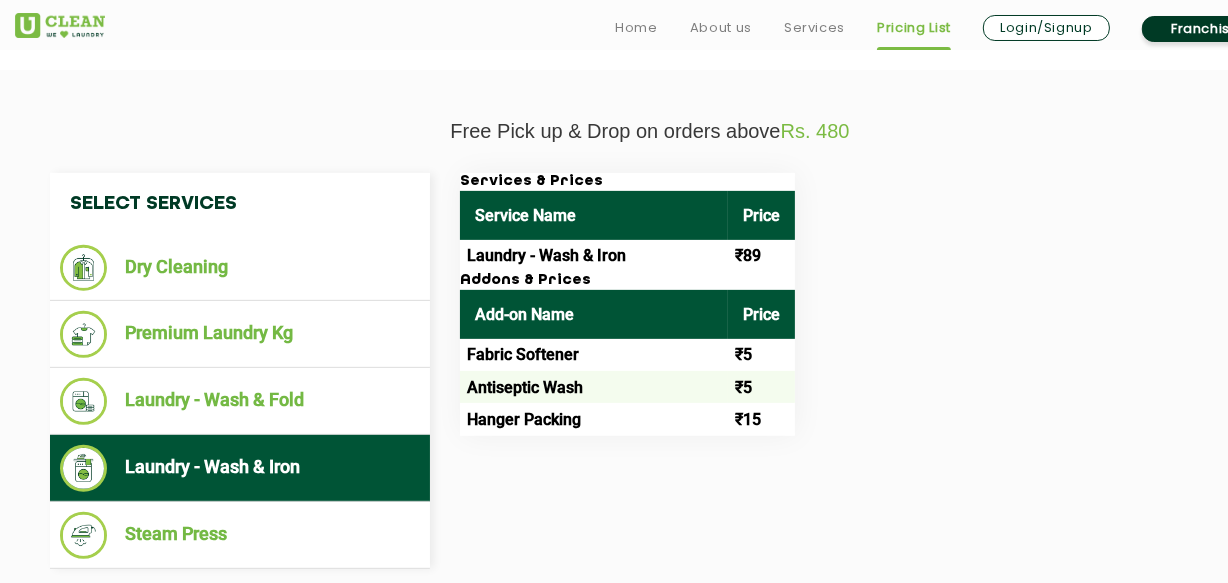 click on "Fabric Softener" at bounding box center (594, 355) 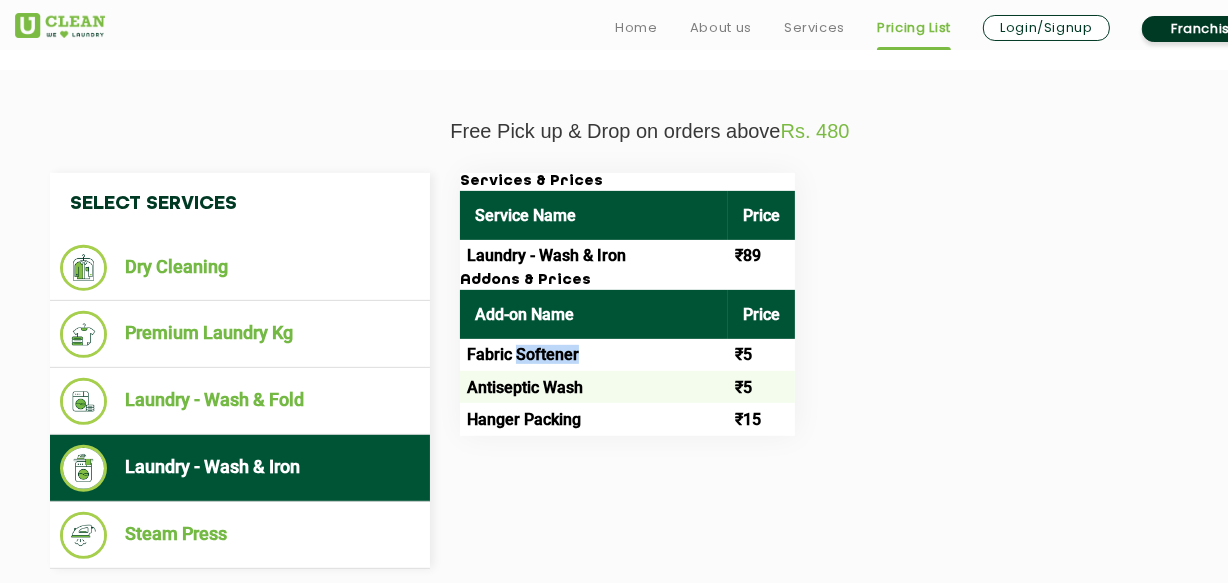click on "Fabric Softener" at bounding box center [594, 355] 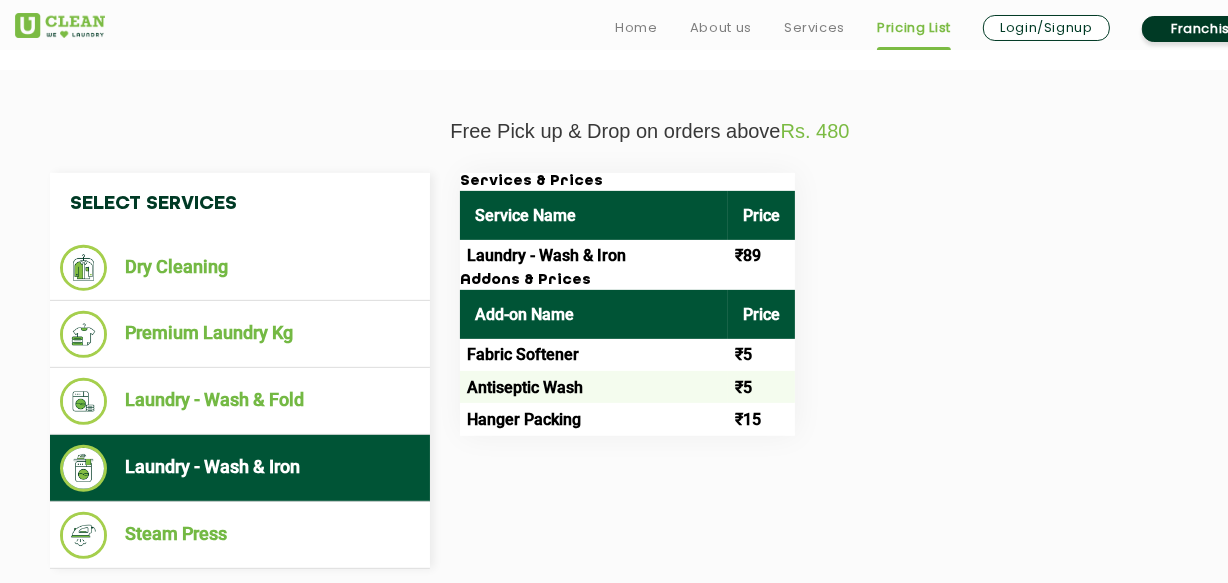 click on "Antiseptic Wash" at bounding box center (594, 387) 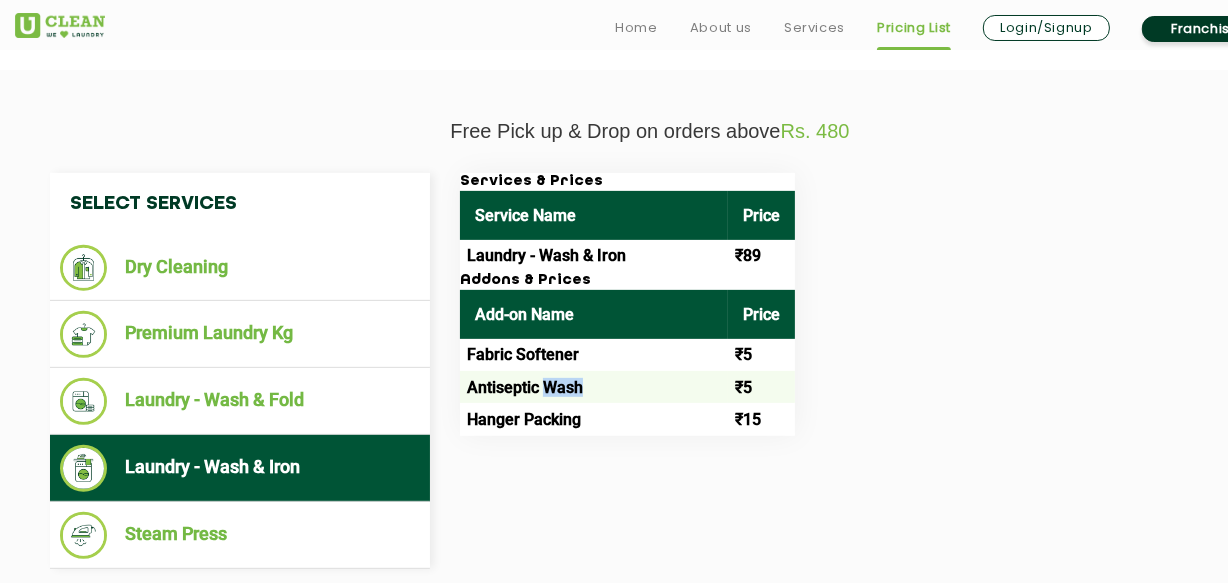 click on "Antiseptic Wash" at bounding box center [594, 387] 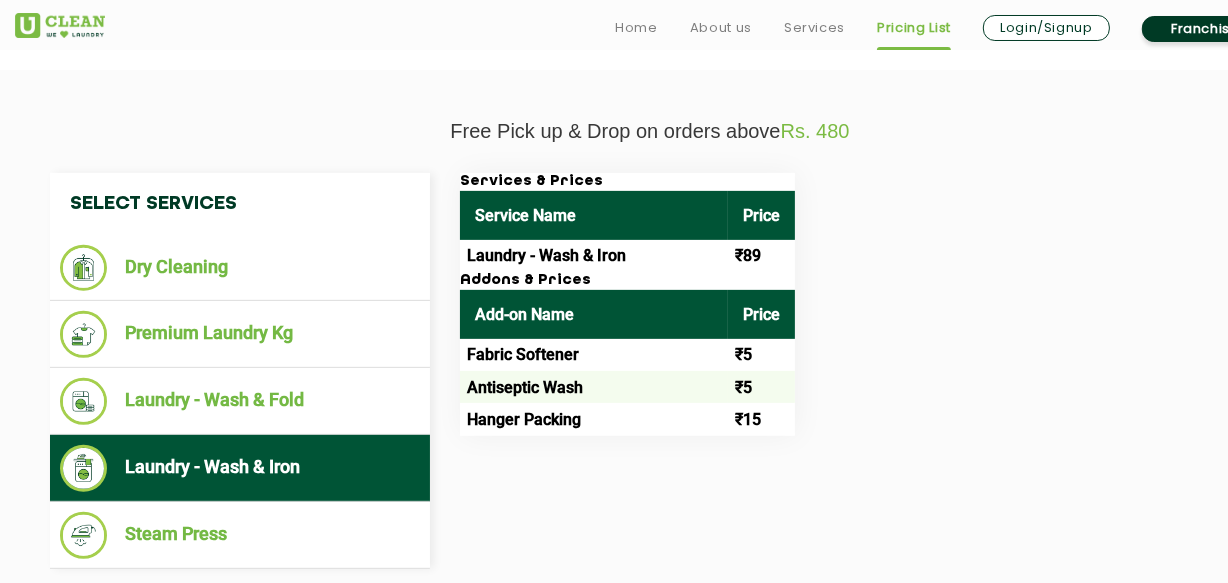 click on "Hanger Packing" at bounding box center (594, 419) 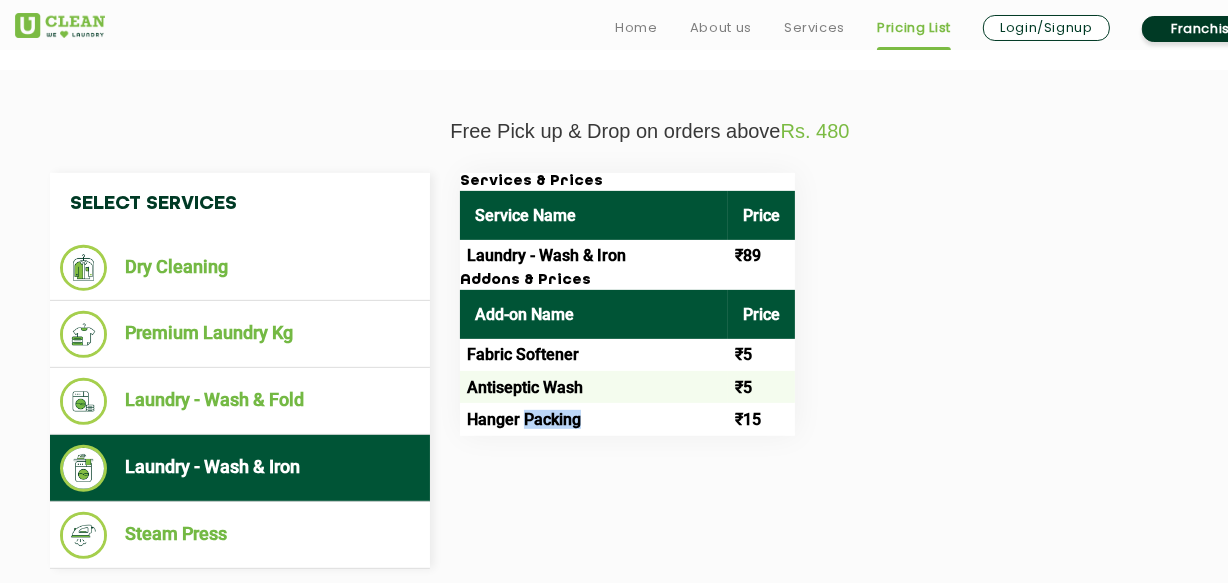 click on "Hanger Packing" at bounding box center [594, 419] 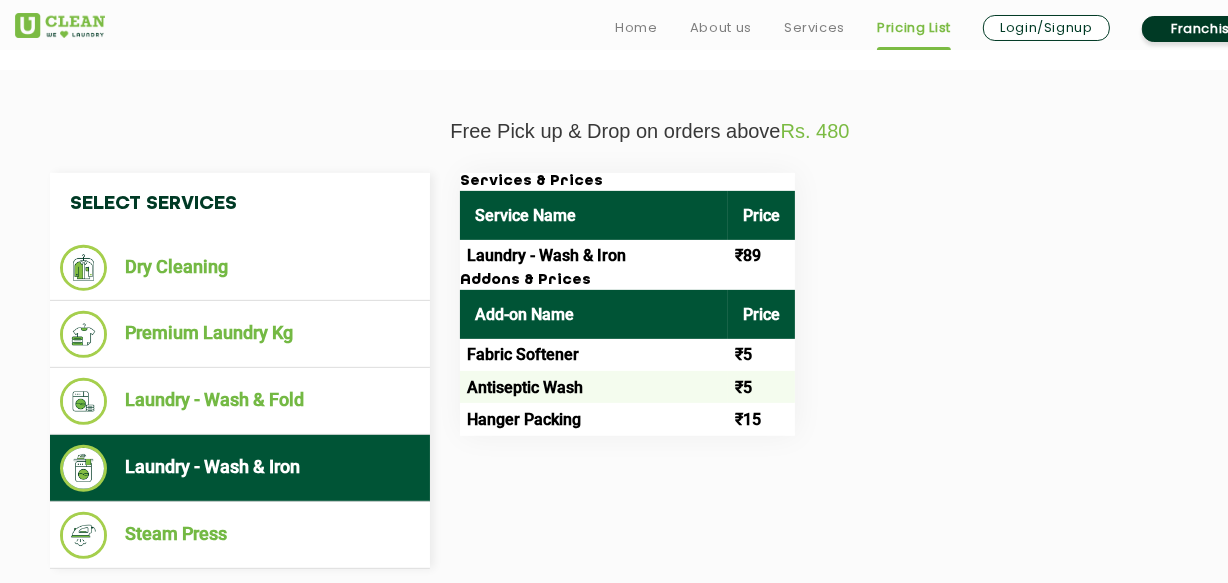 click on "Antiseptic Wash" at bounding box center [594, 387] 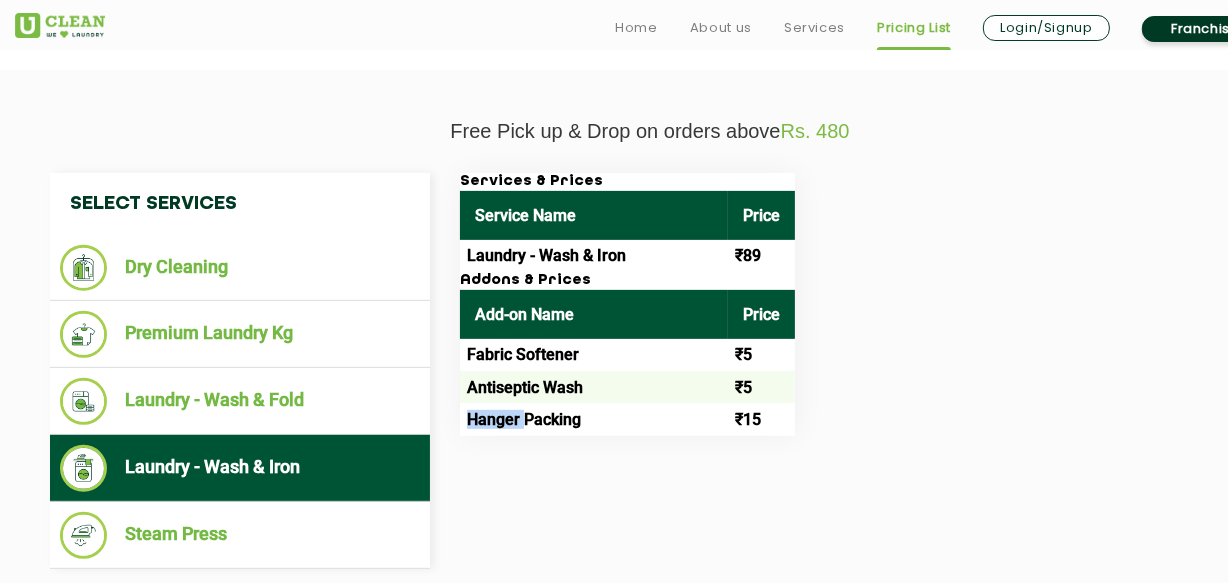click on "Hanger Packing" at bounding box center [594, 419] 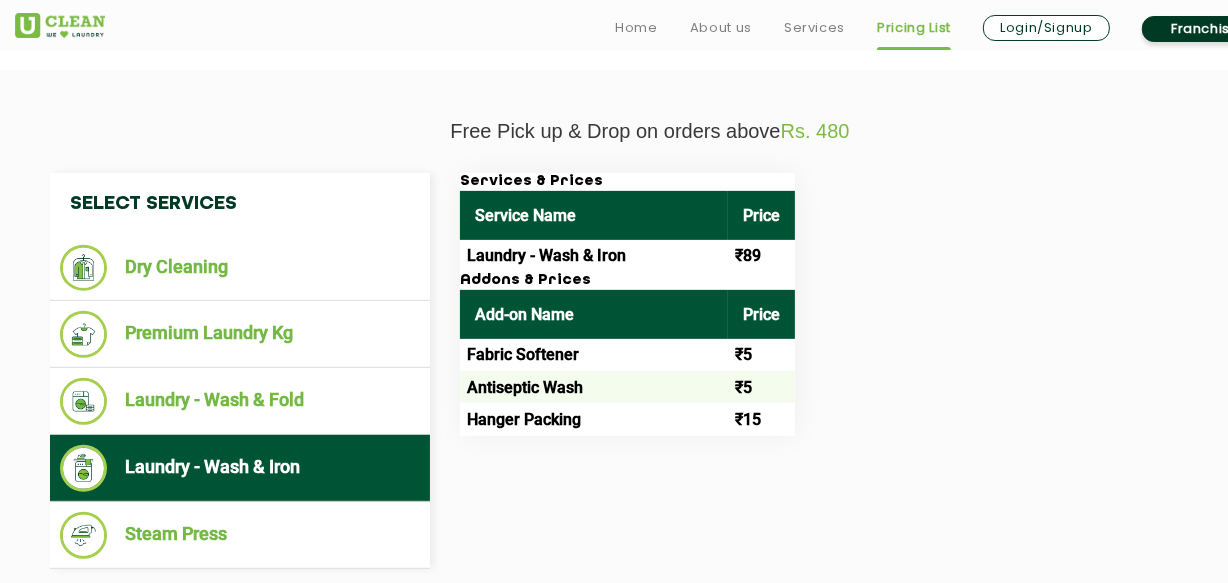 click on "Hanger Packing" at bounding box center (594, 419) 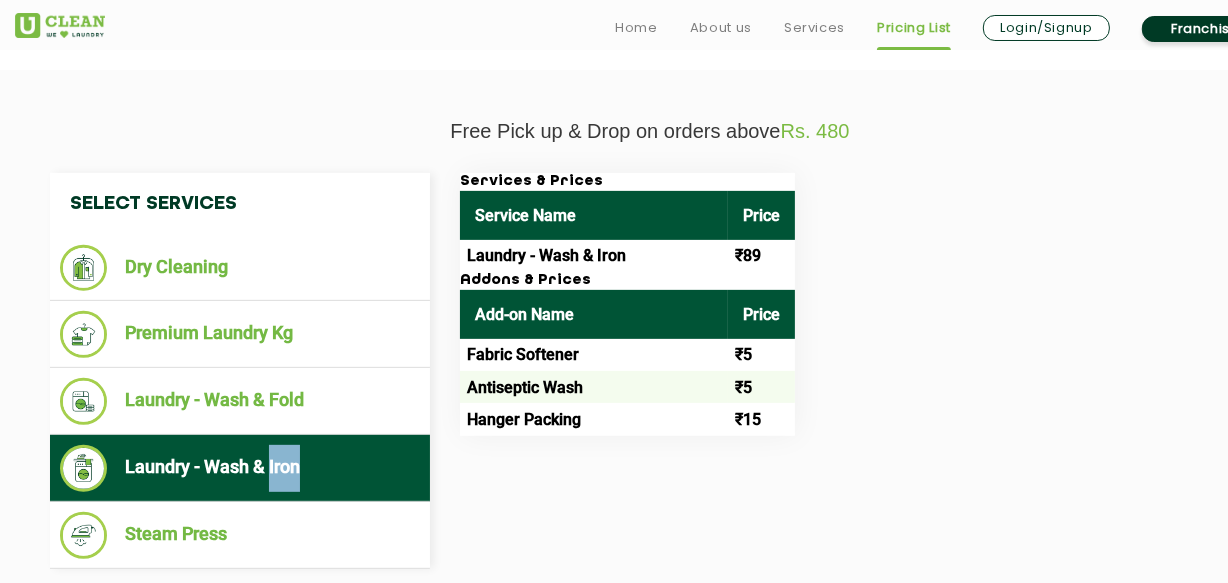 click on "Laundry - Wash & Iron" at bounding box center [240, 468] 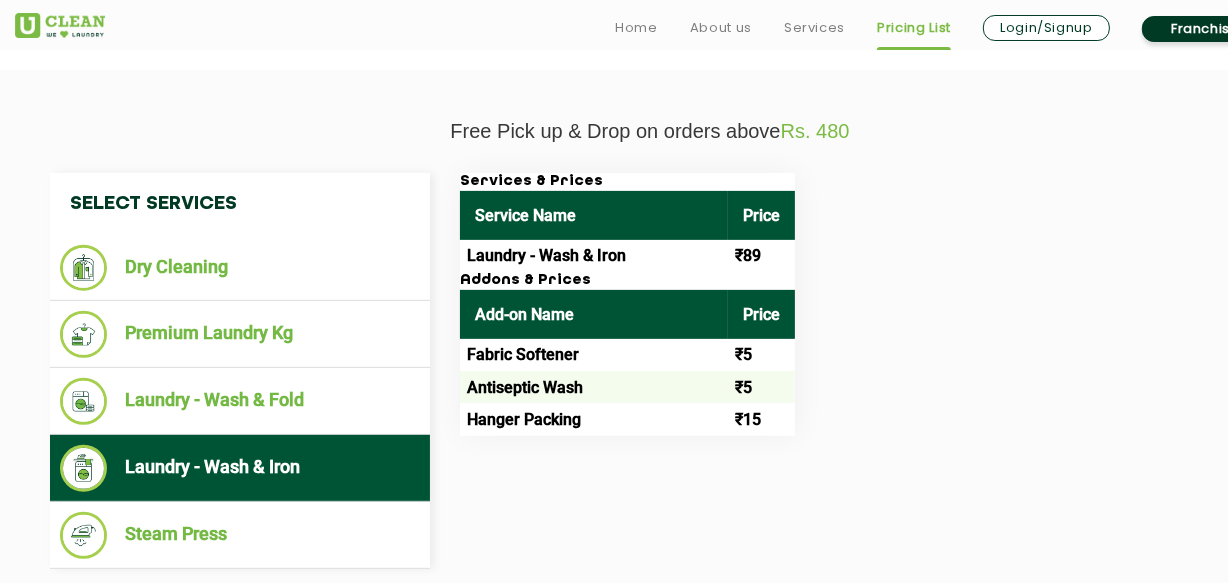 click on "Fabric Softener" at bounding box center (594, 355) 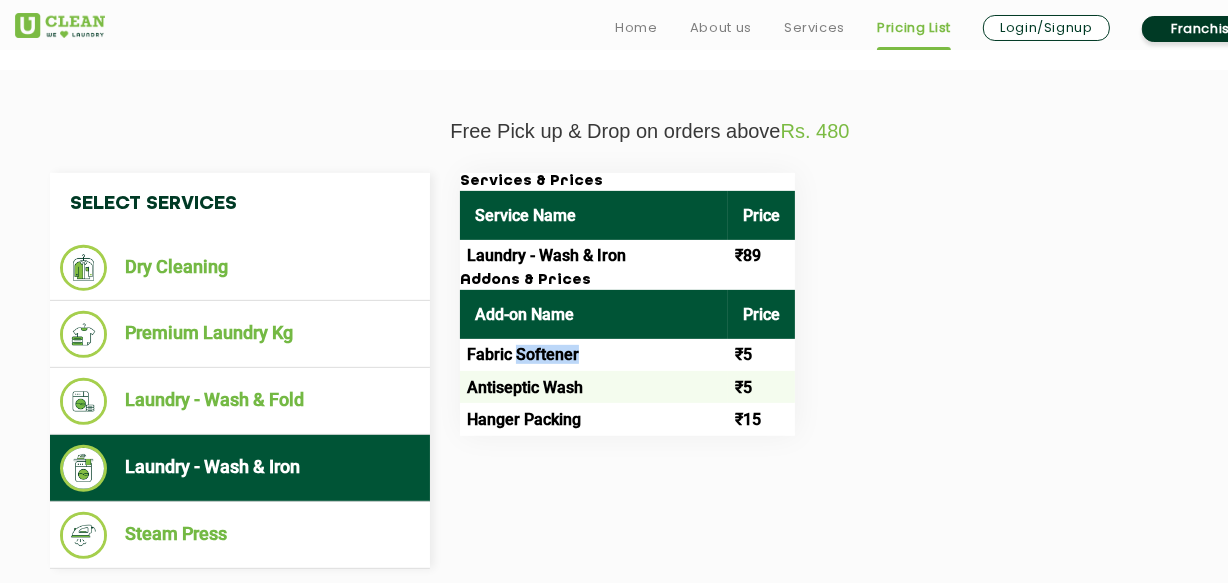 click on "Fabric Softener" at bounding box center (594, 355) 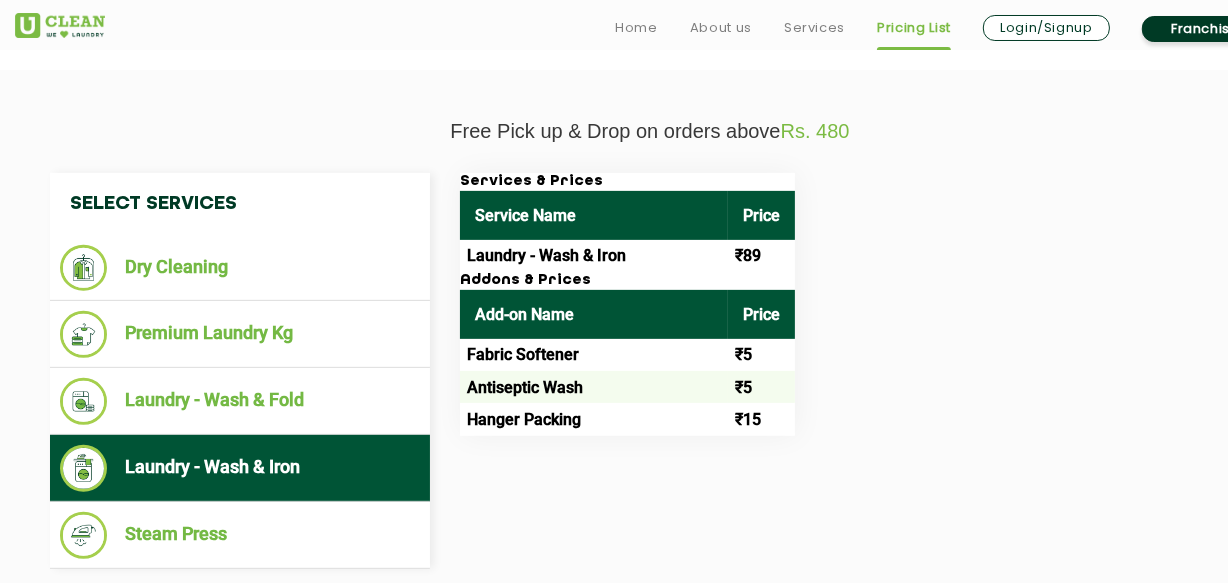 click on "Antiseptic Wash" at bounding box center [594, 387] 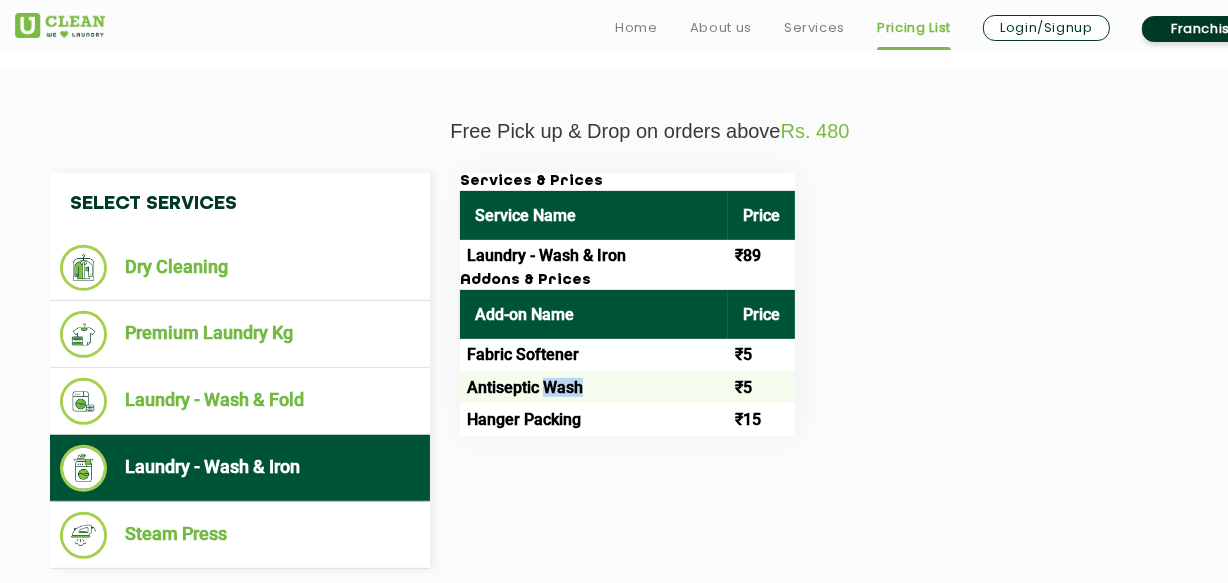 click on "Antiseptic Wash" at bounding box center (594, 387) 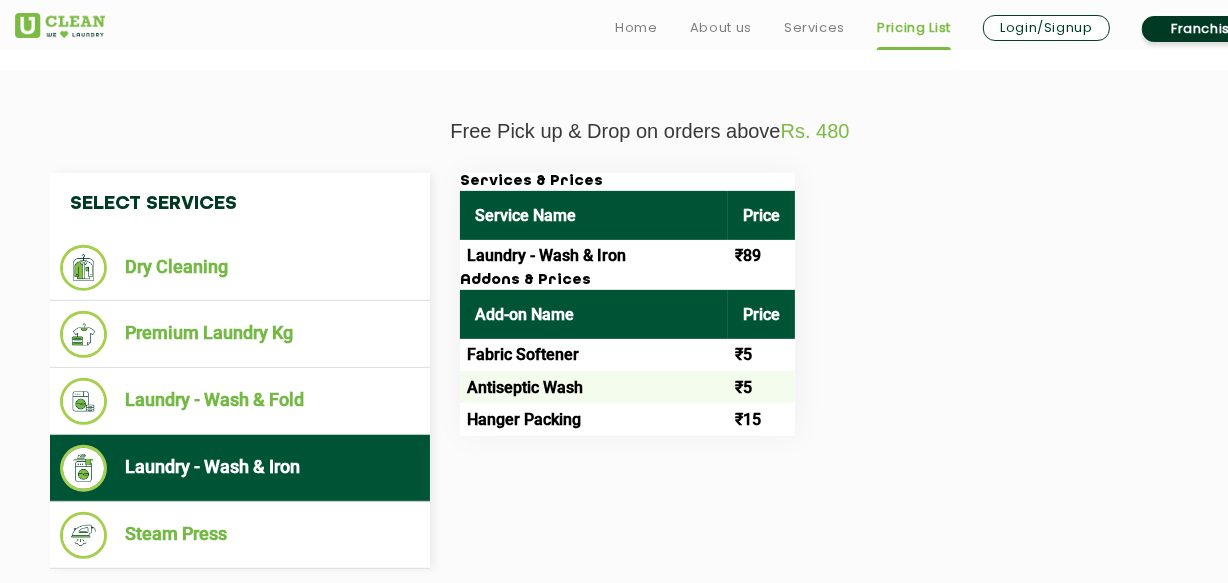 click on "Hanger Packing" at bounding box center [594, 419] 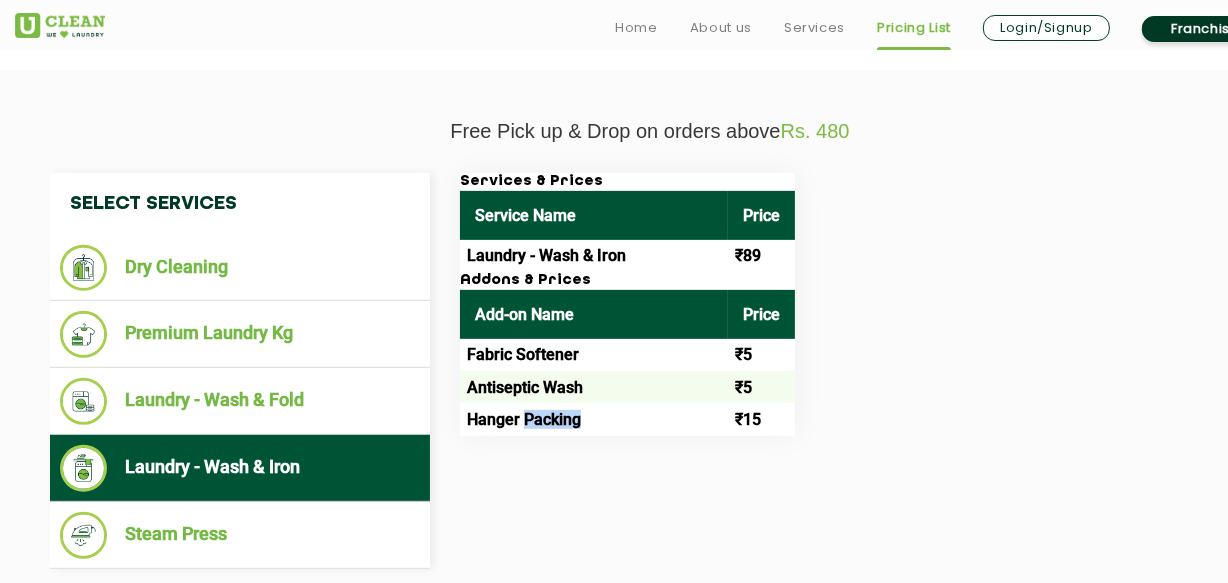 click on "Hanger Packing" at bounding box center [594, 419] 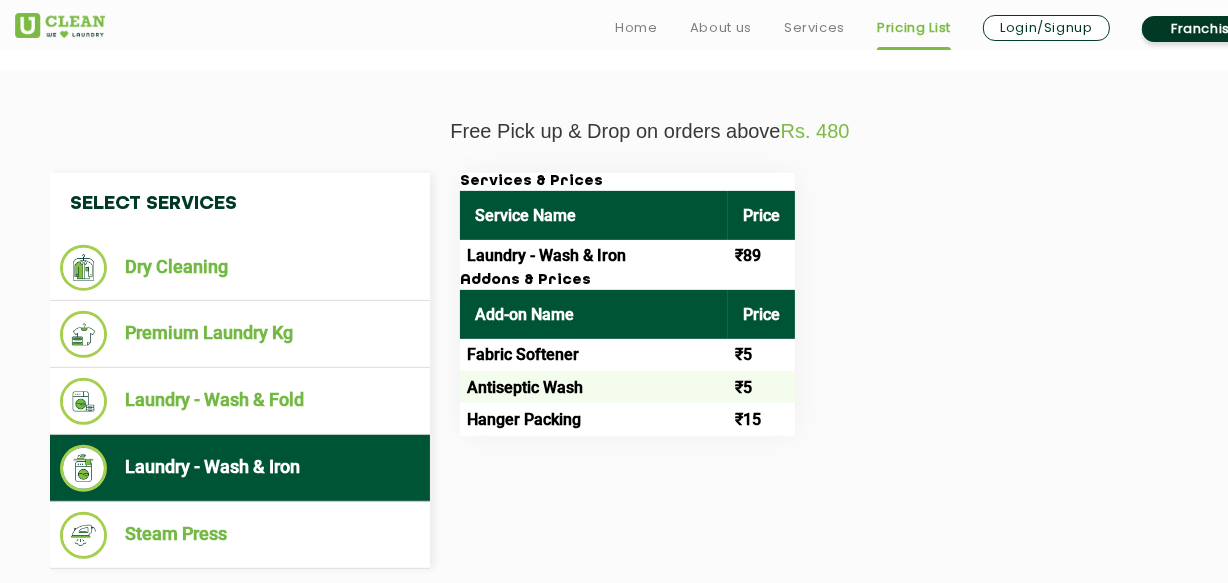 click on "Antiseptic Wash" at bounding box center (594, 387) 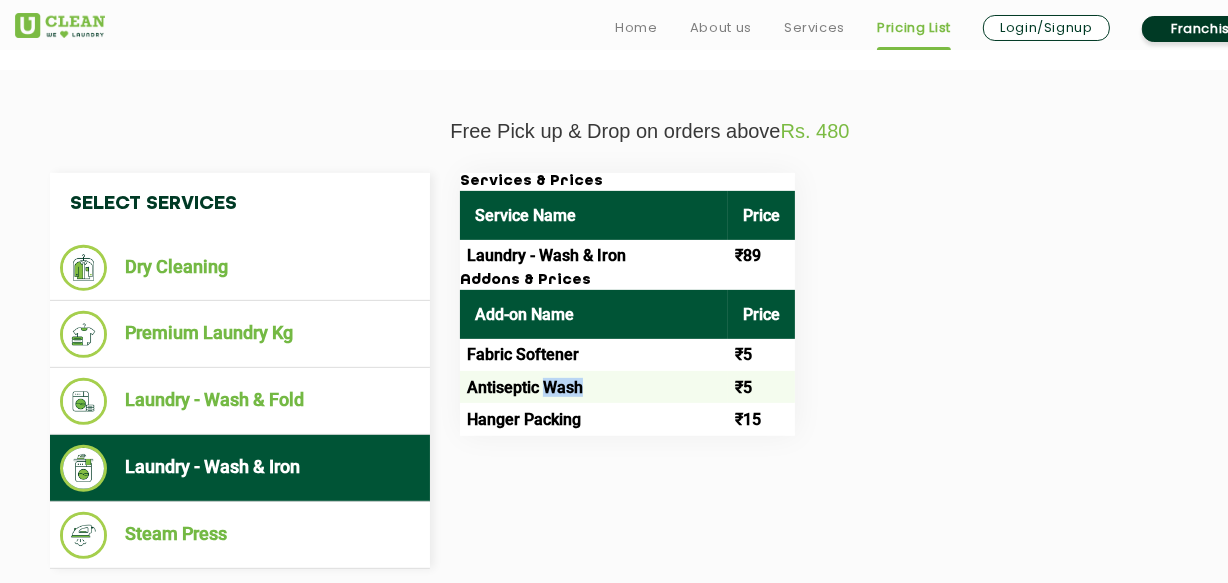 click on "Antiseptic Wash" at bounding box center [594, 387] 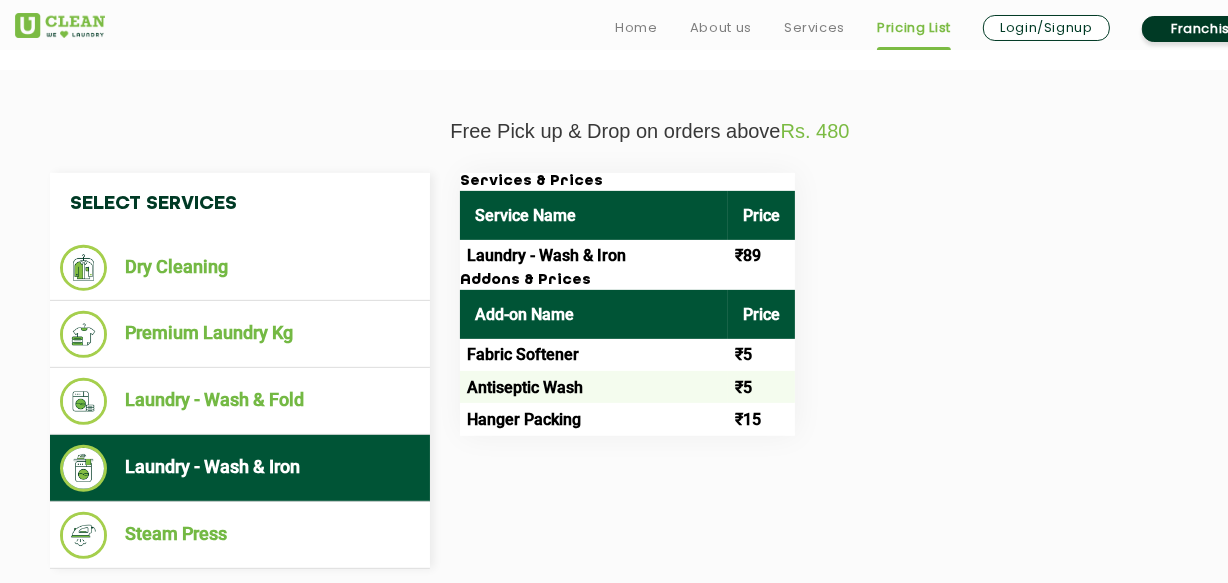 click on "Fabric Softener" at bounding box center [594, 355] 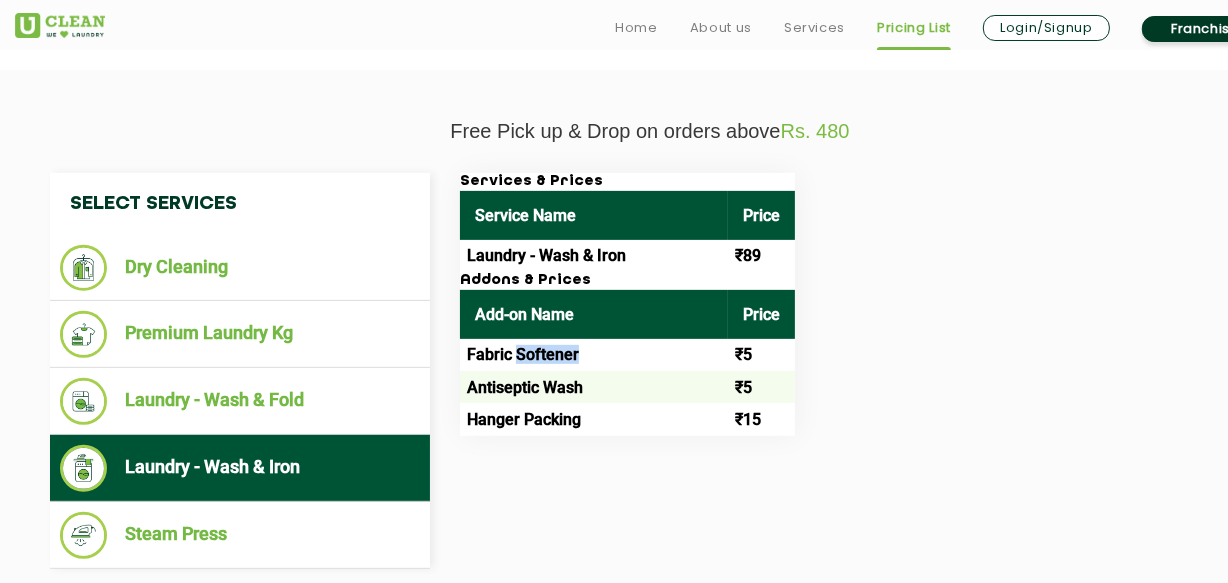 click on "Fabric Softener" at bounding box center (594, 355) 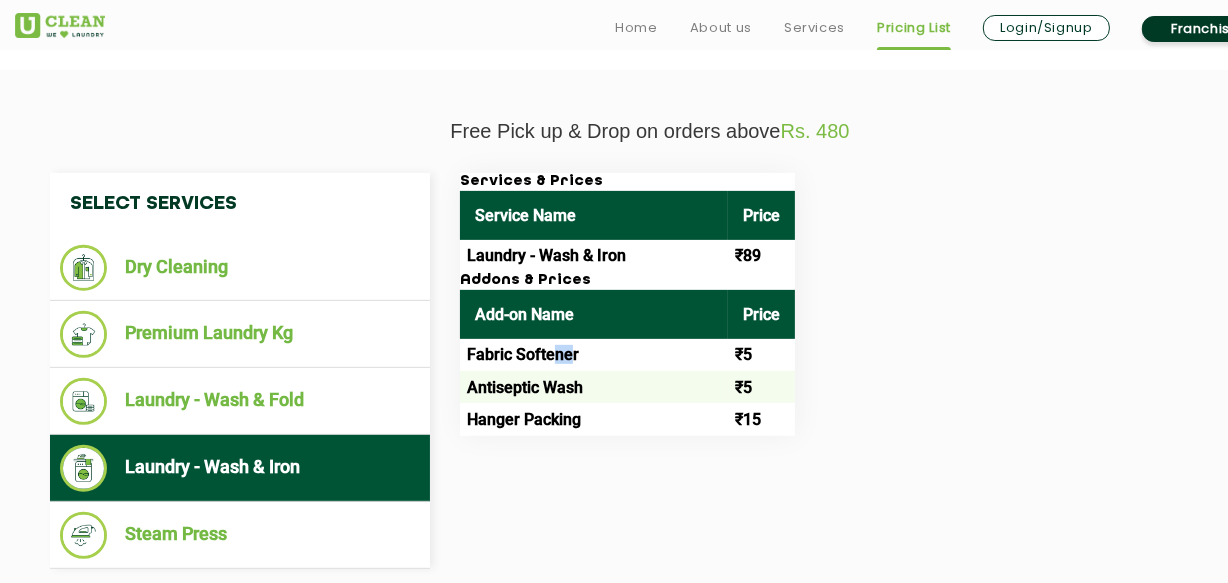 drag, startPoint x: 554, startPoint y: 360, endPoint x: 572, endPoint y: 364, distance: 18.439089 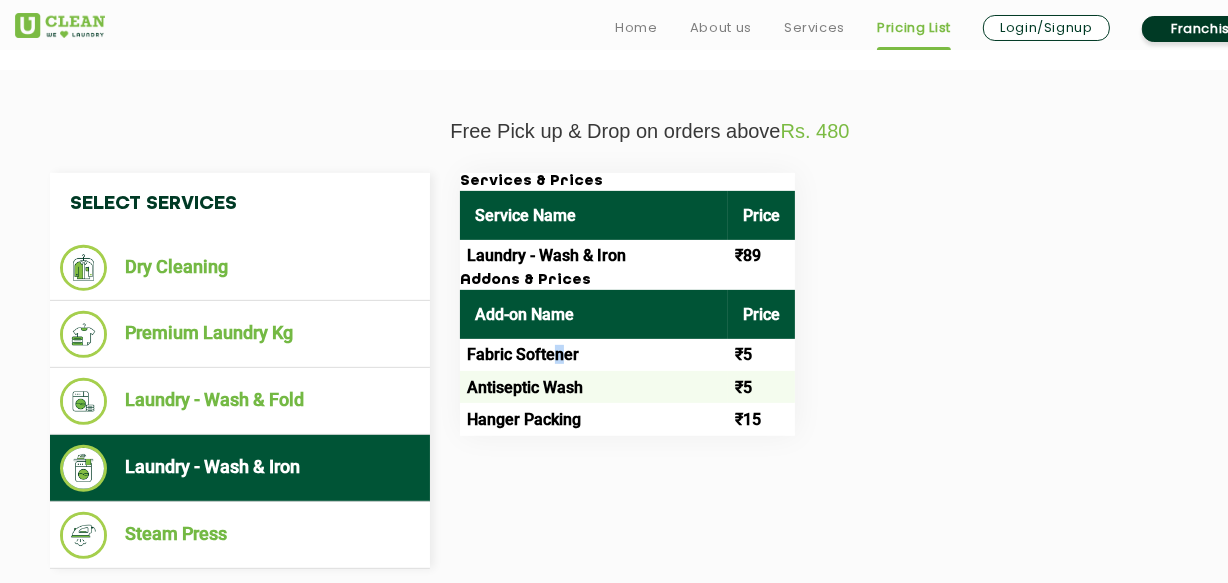 click on "Fabric Softener" at bounding box center (594, 355) 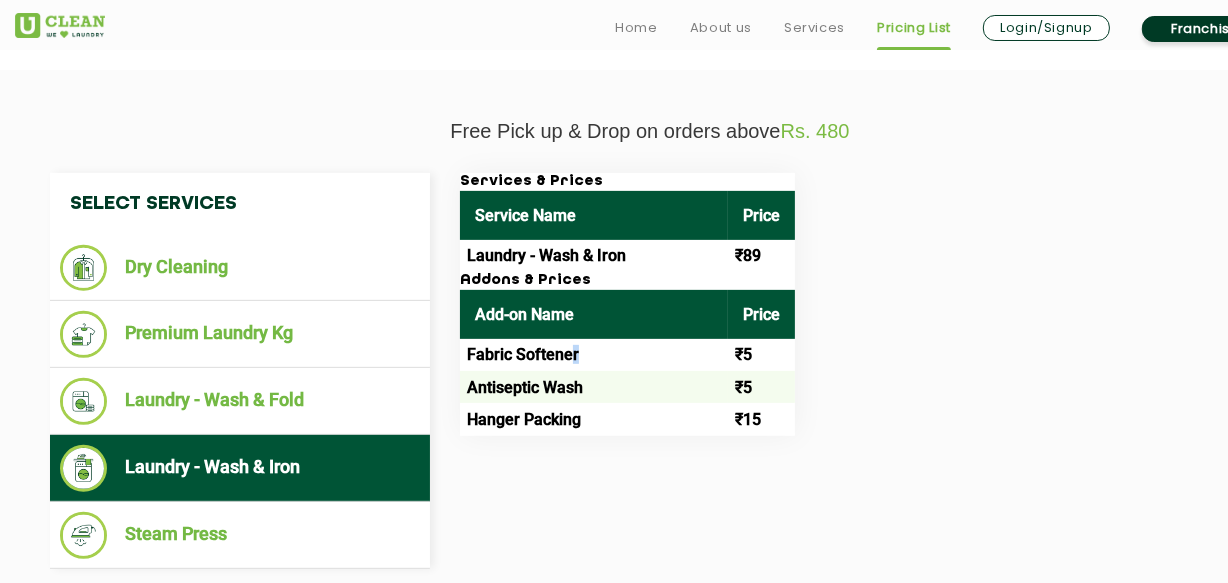 drag, startPoint x: 567, startPoint y: 349, endPoint x: 573, endPoint y: 358, distance: 10.816654 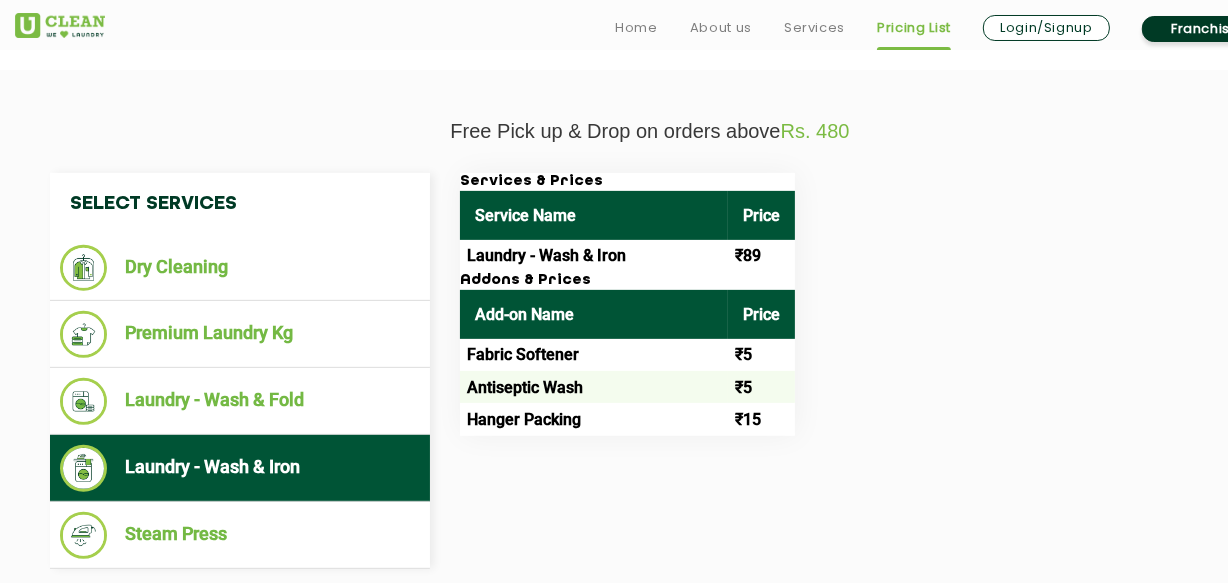 click on "Fabric Softener" at bounding box center [594, 355] 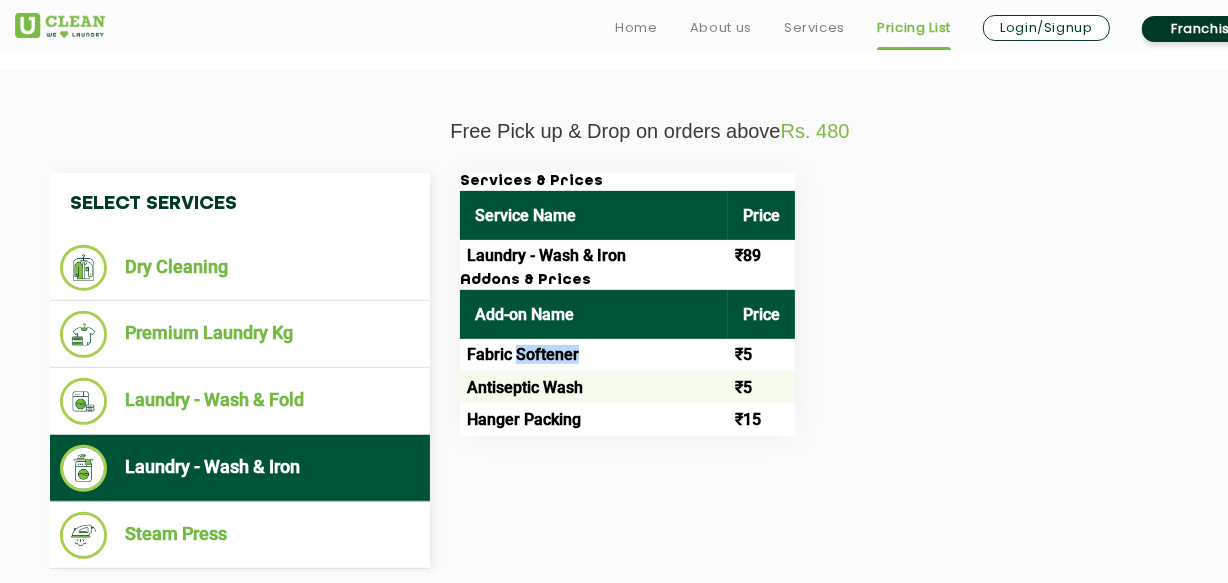 click on "Fabric Softener" at bounding box center (594, 355) 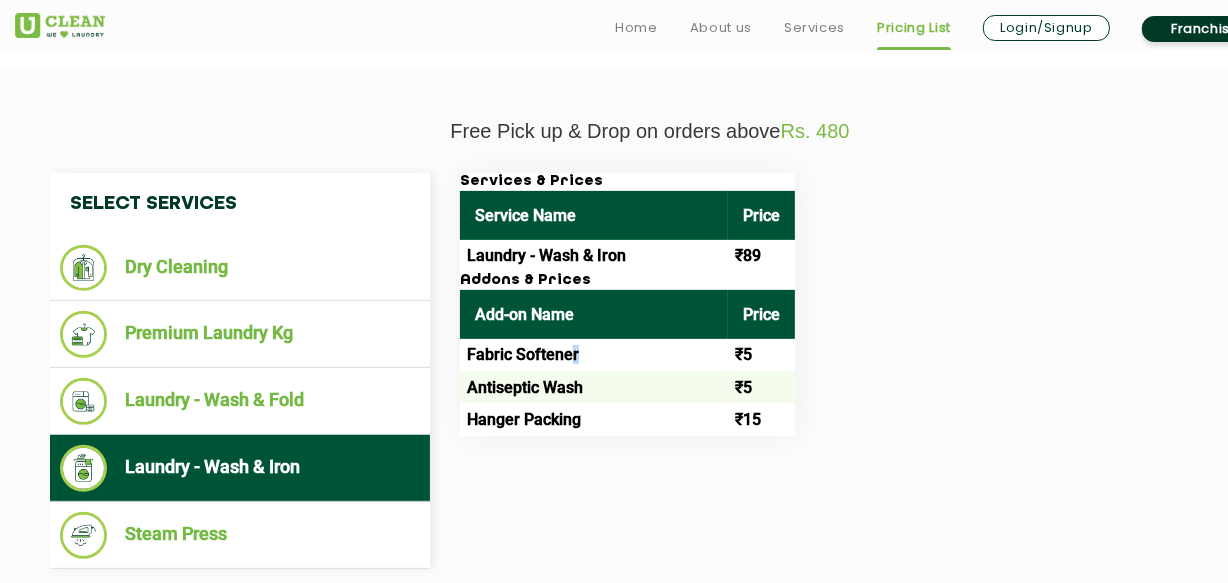 drag, startPoint x: 570, startPoint y: 357, endPoint x: 585, endPoint y: 358, distance: 15.033297 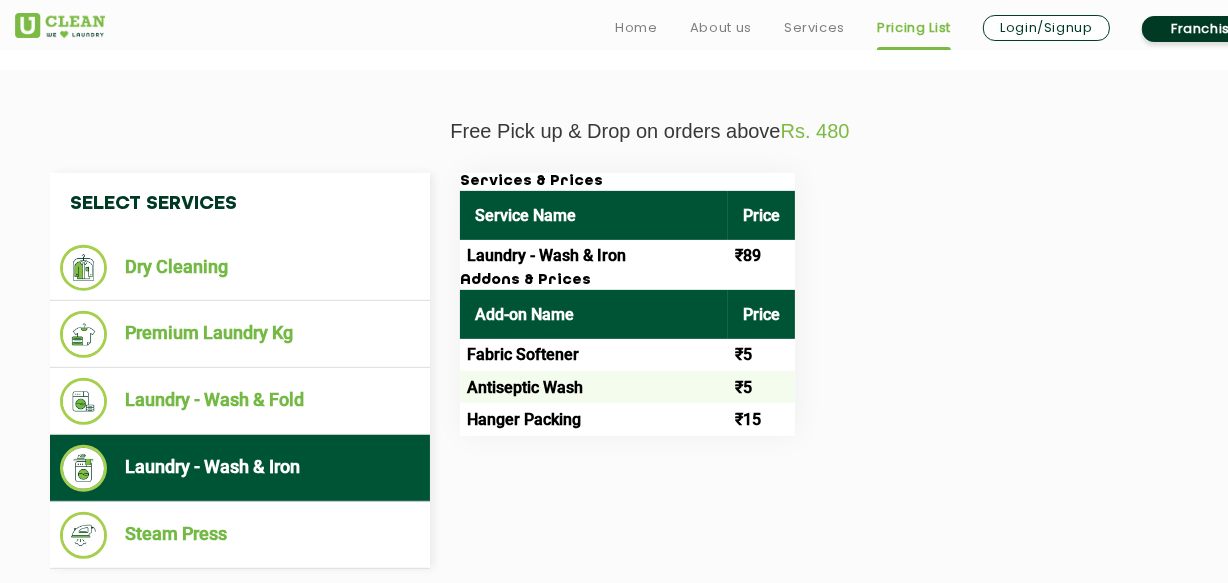 click on "Fabric Softener" at bounding box center [594, 355] 